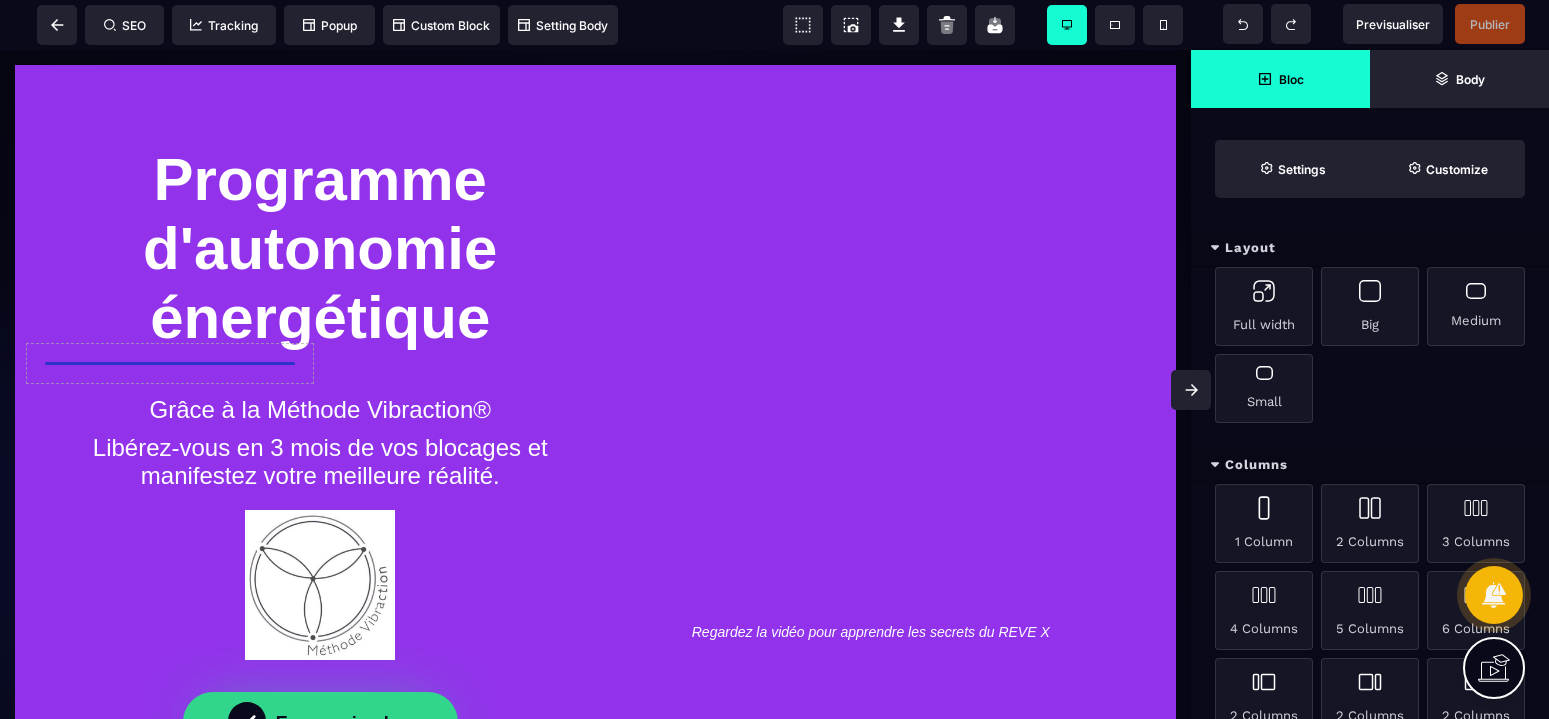 scroll, scrollTop: 0, scrollLeft: 0, axis: both 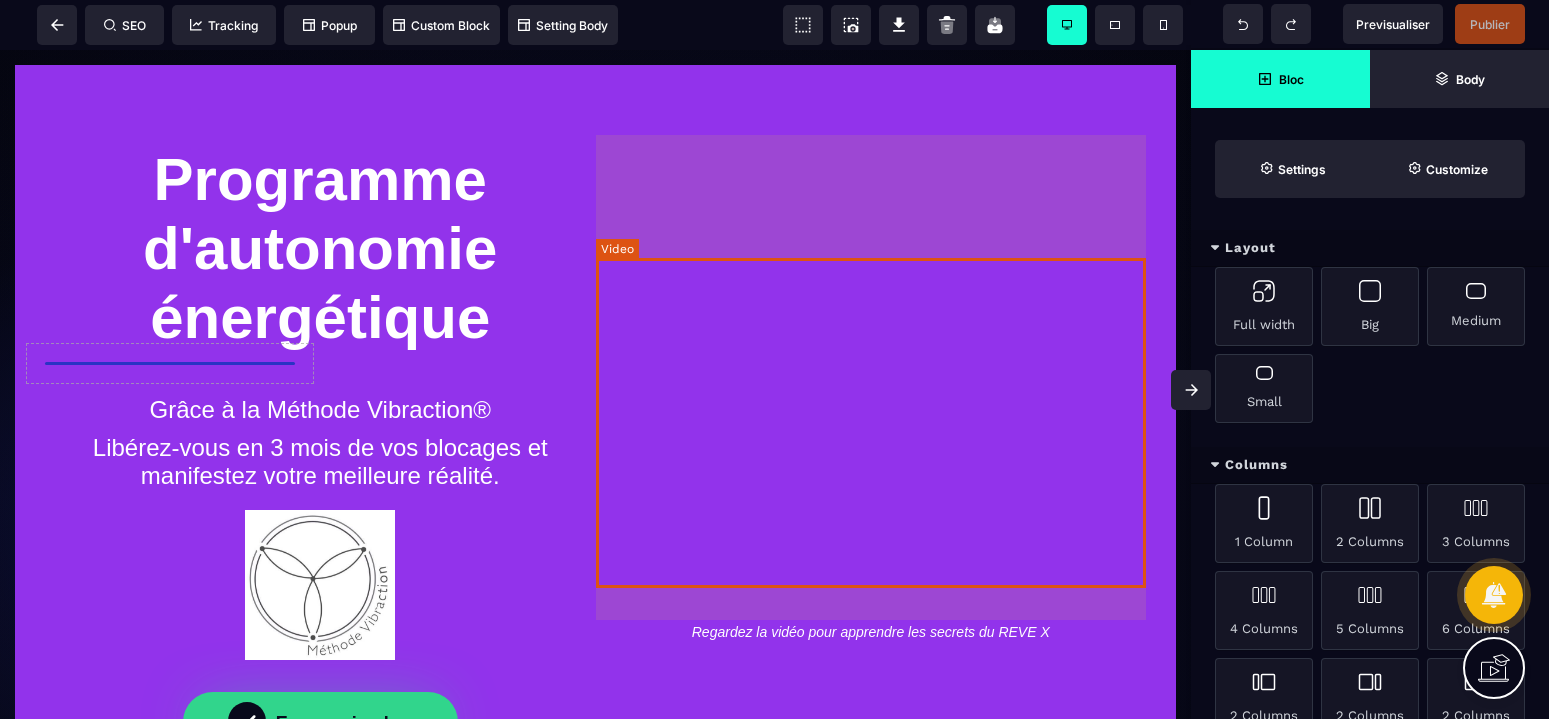 click at bounding box center [871, 423] 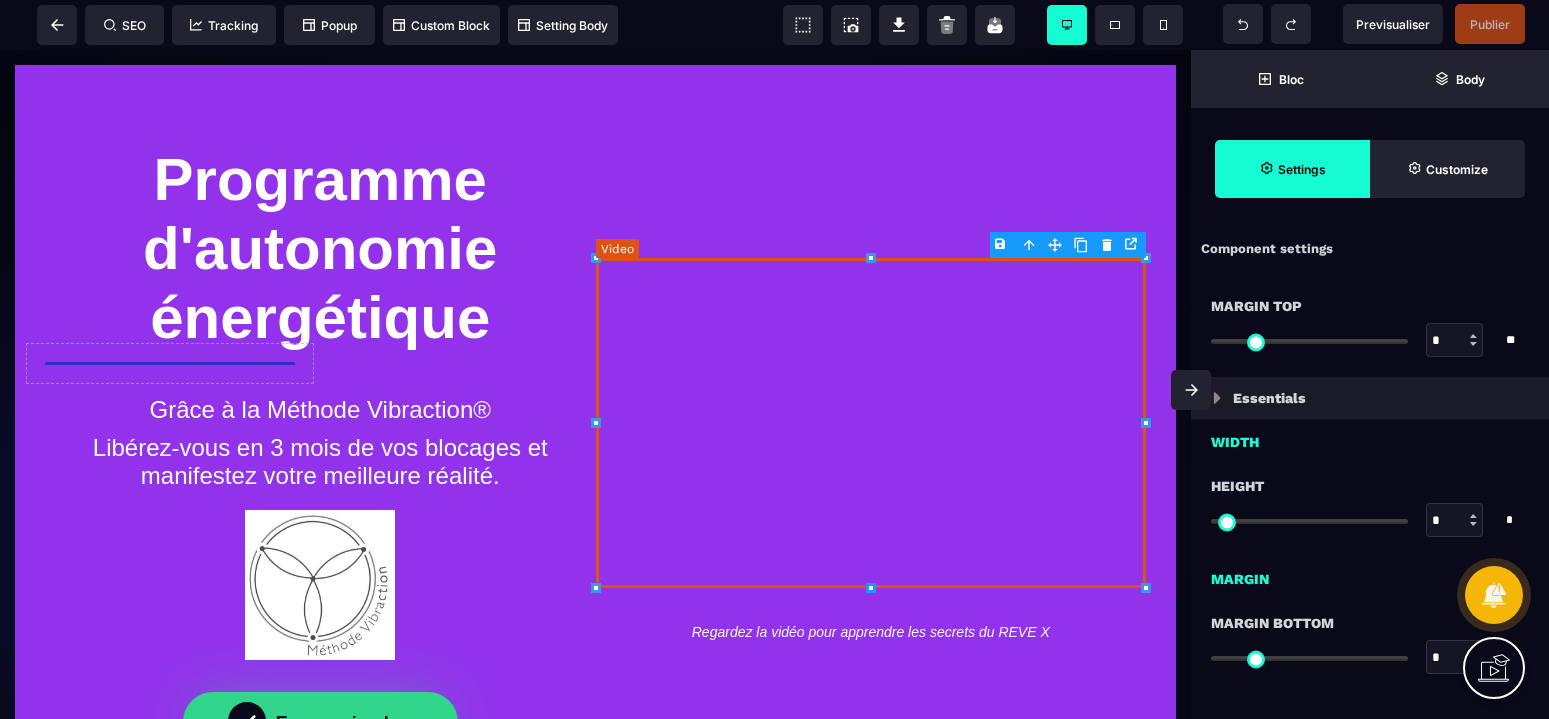 type on "***" 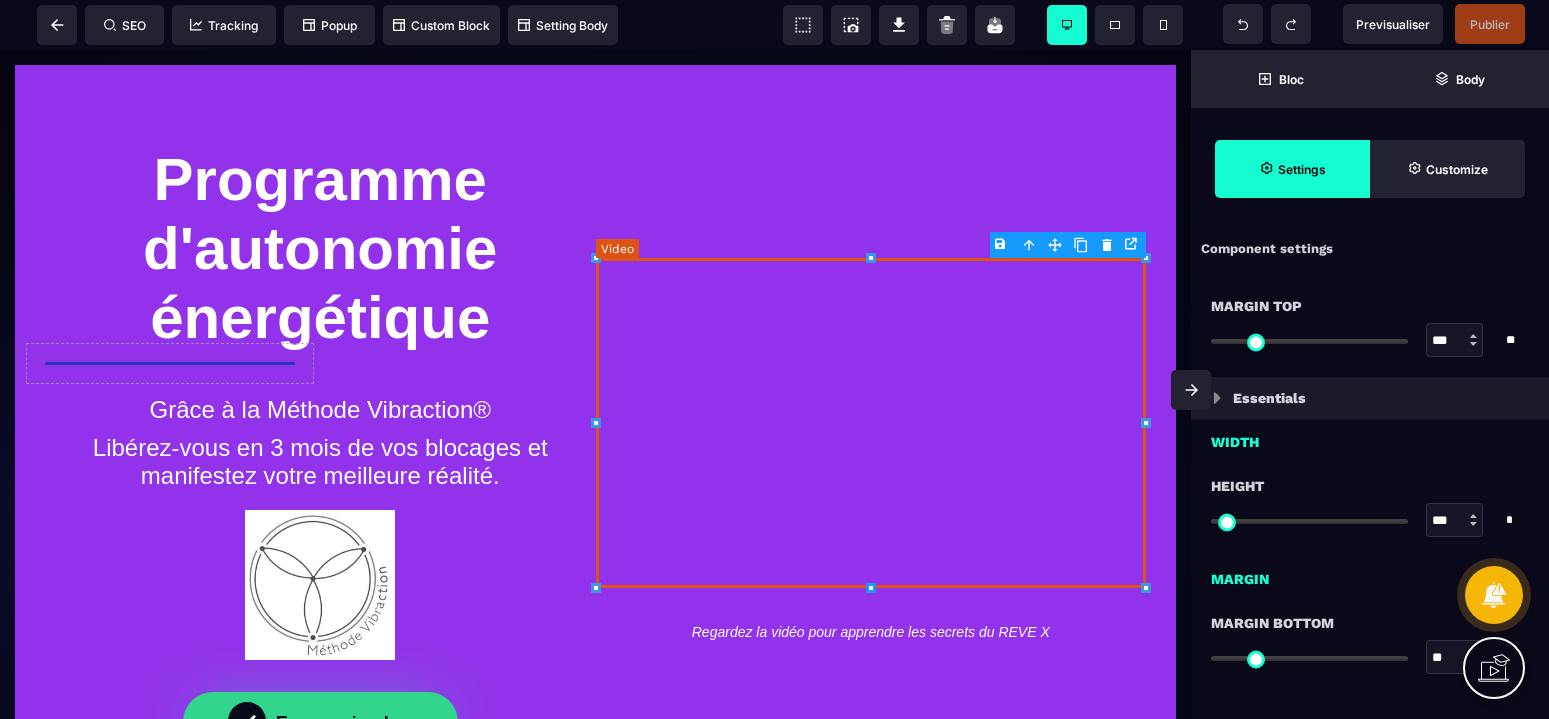 select on "**" 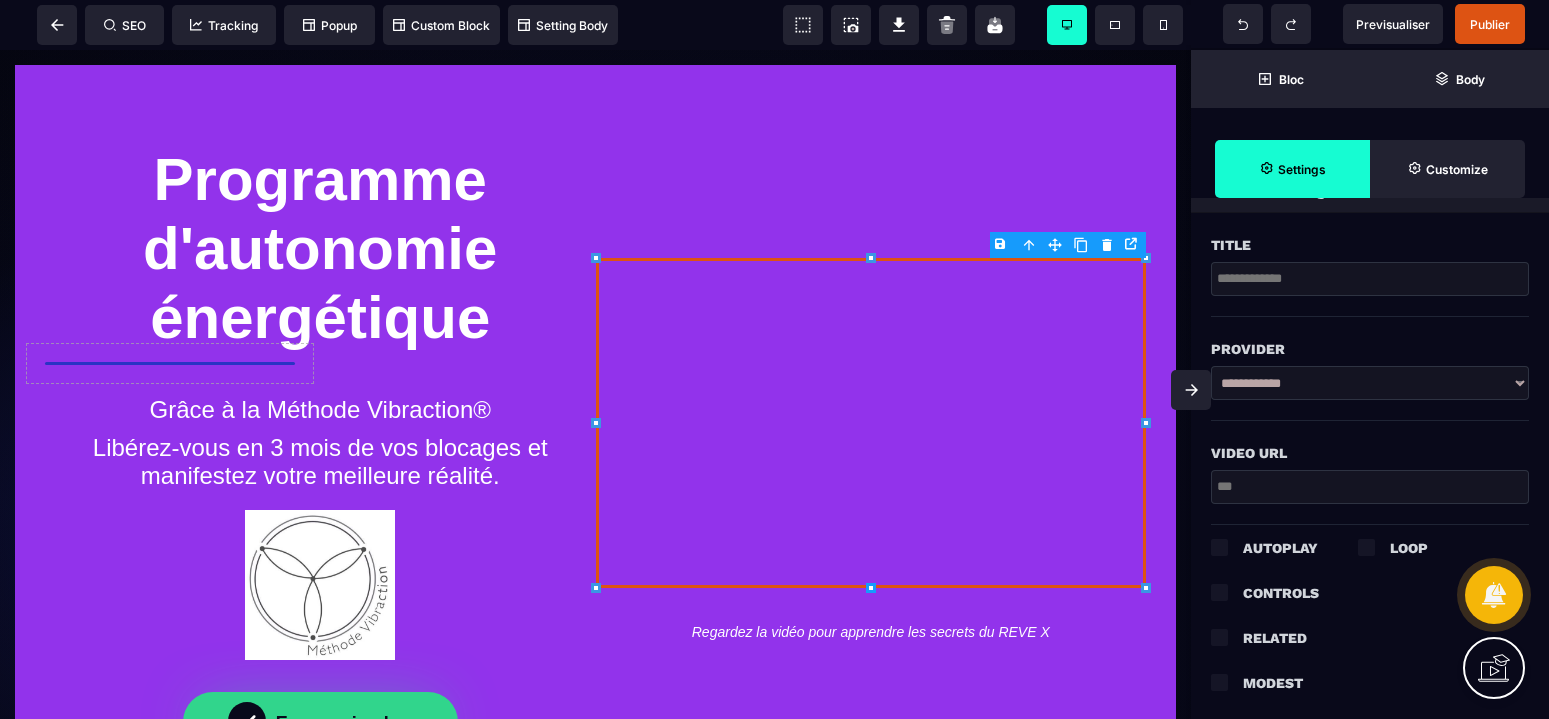 scroll, scrollTop: 692, scrollLeft: 0, axis: vertical 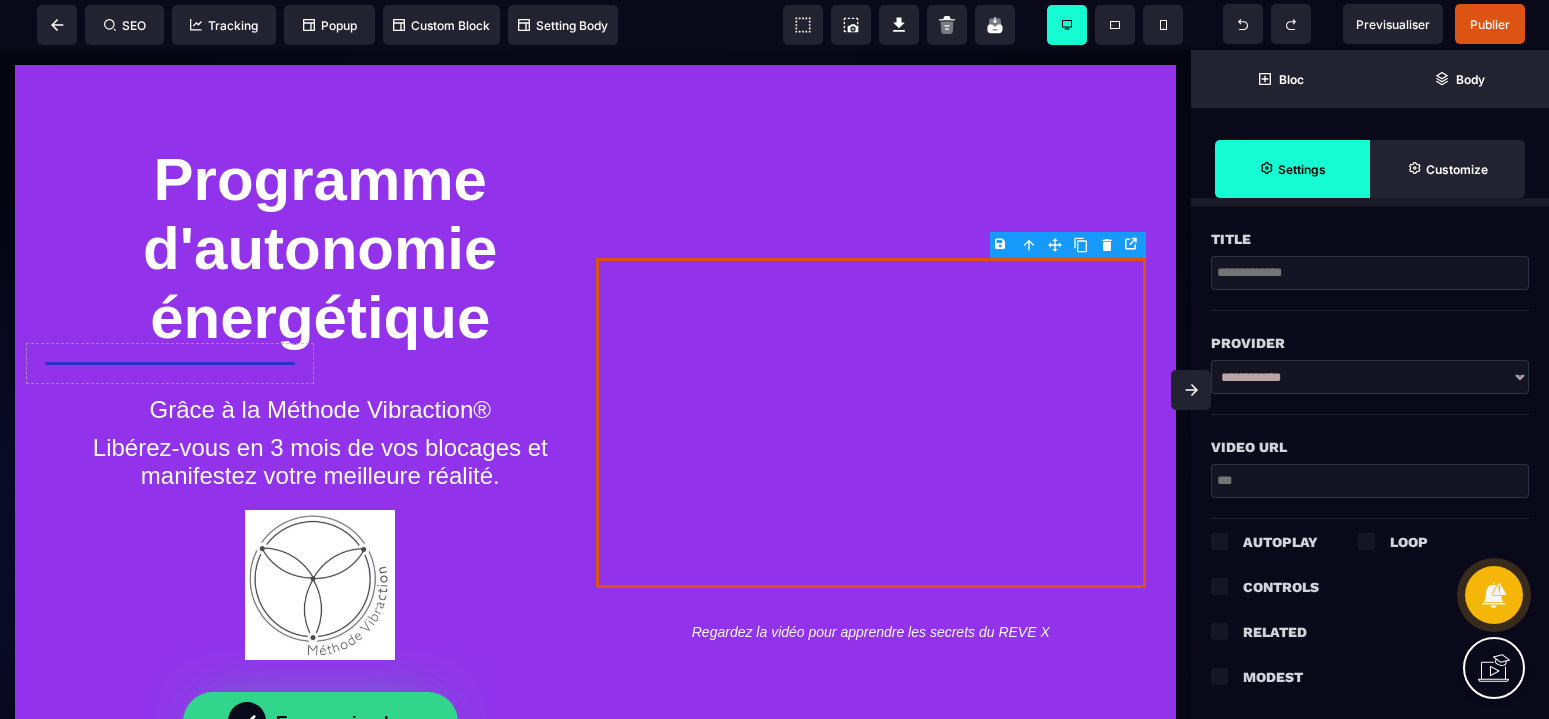click on "**********" at bounding box center [1370, 377] 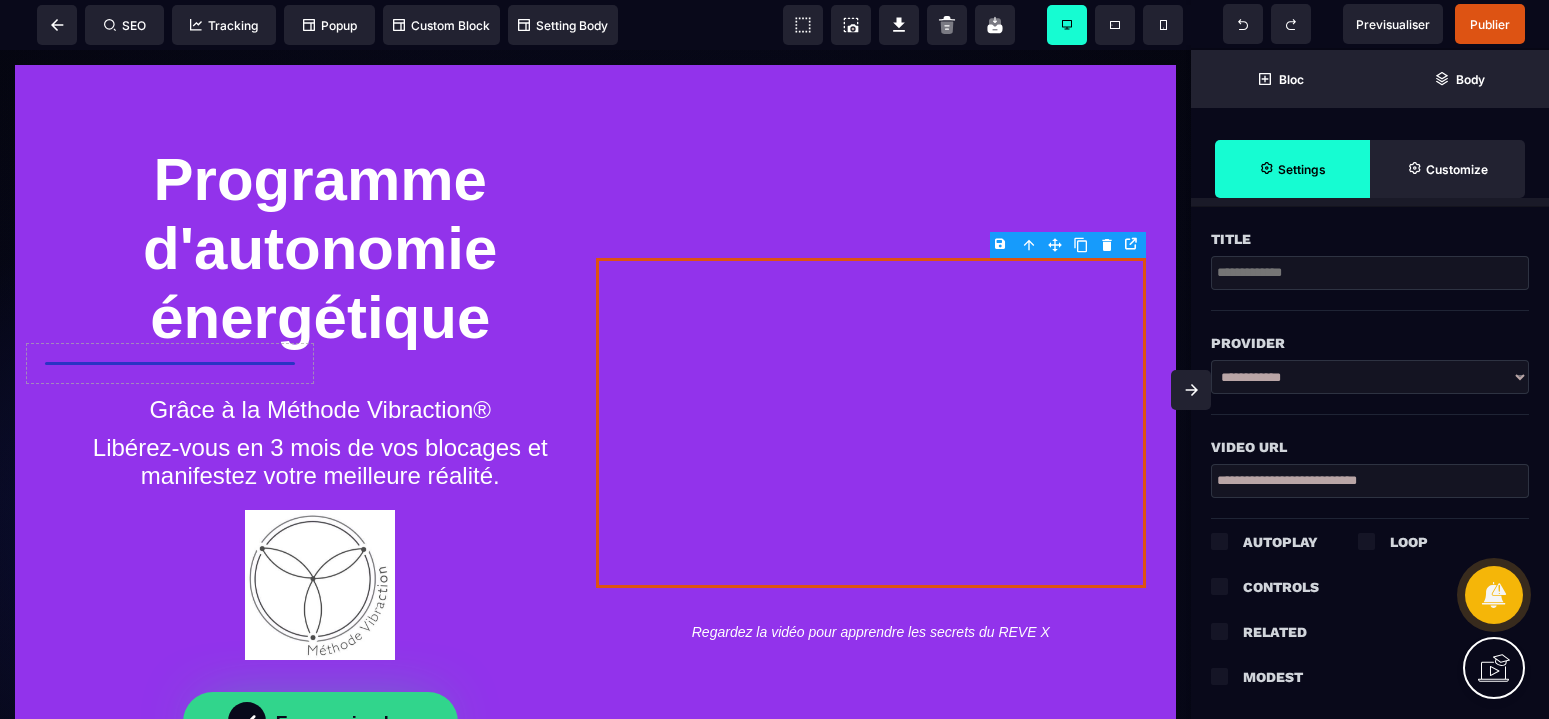 type on "**********" 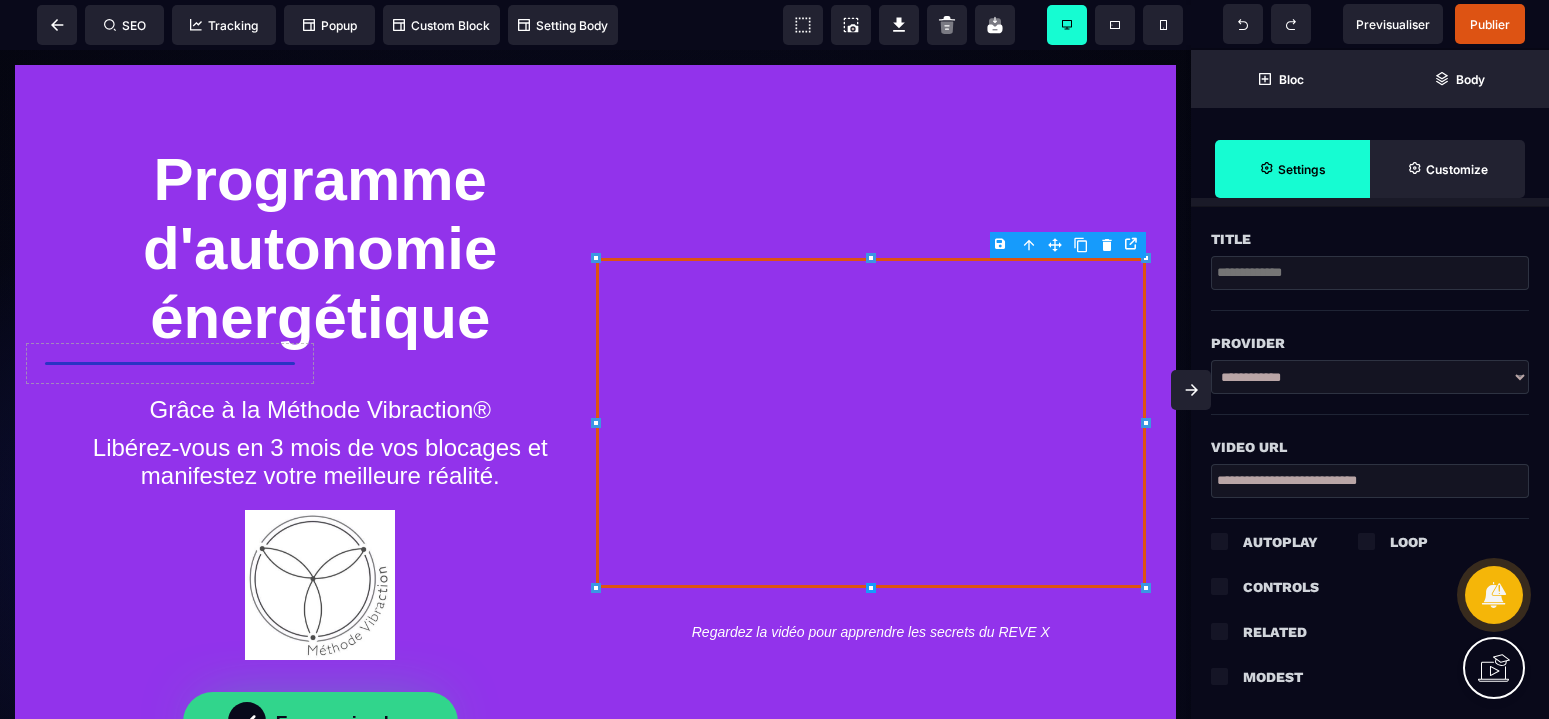 click at bounding box center (1366, 541) 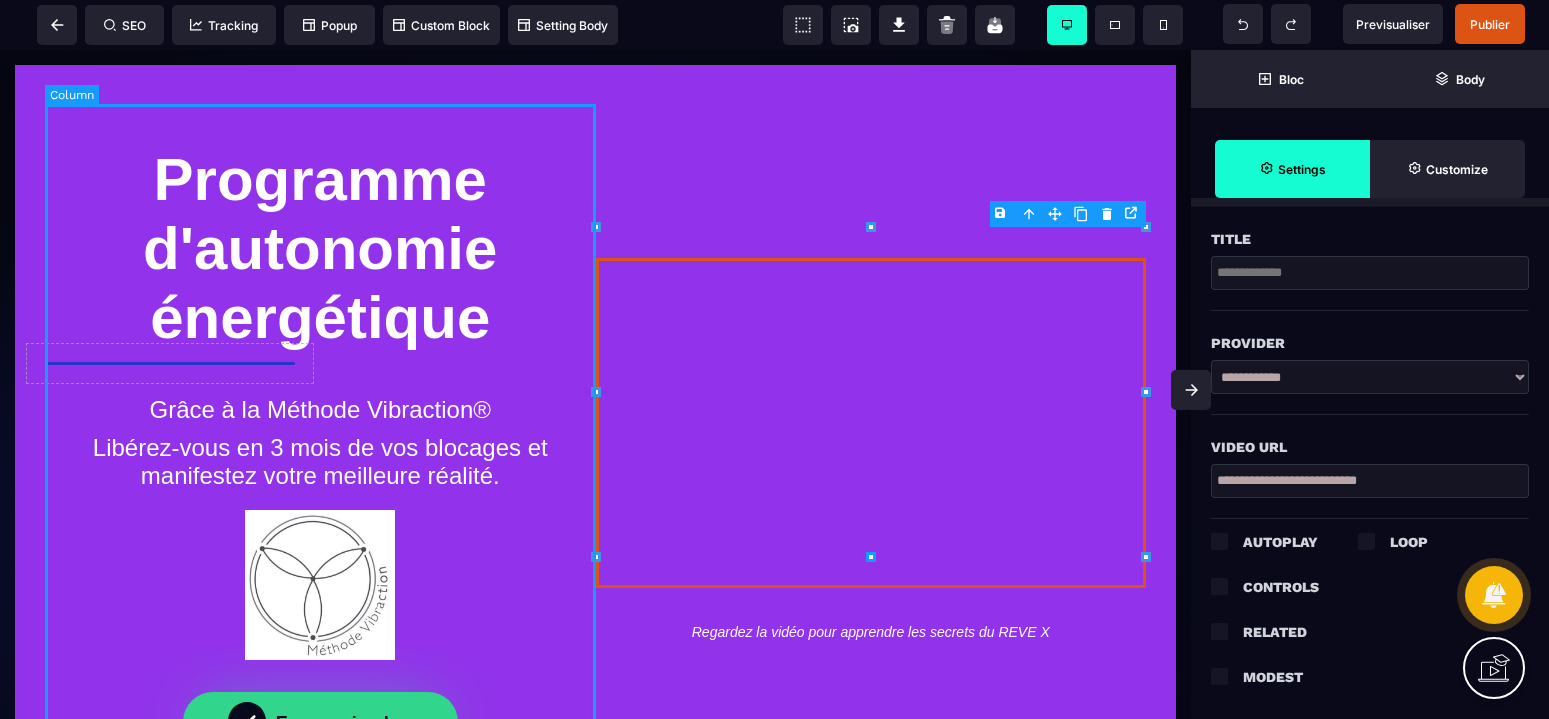 scroll, scrollTop: 102, scrollLeft: 0, axis: vertical 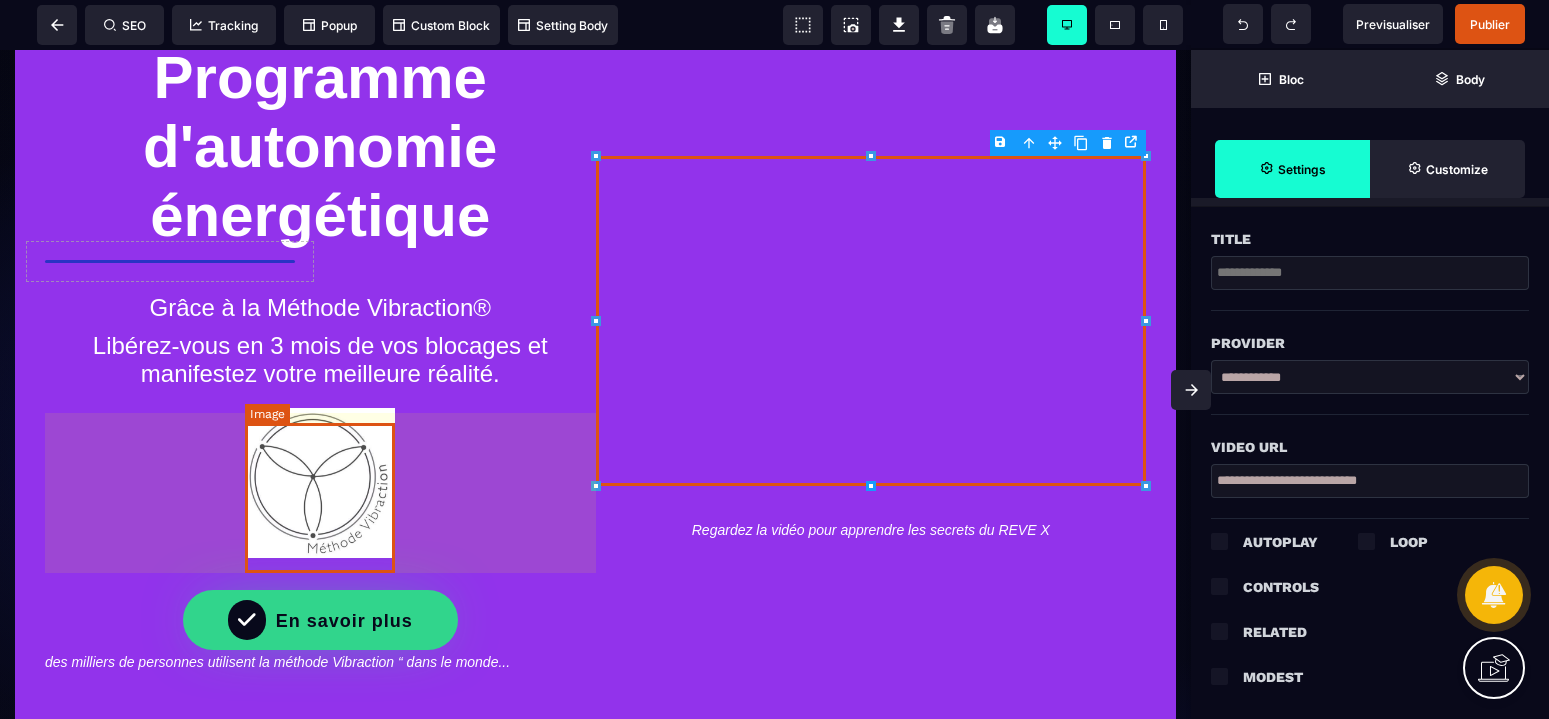 click at bounding box center (320, 483) 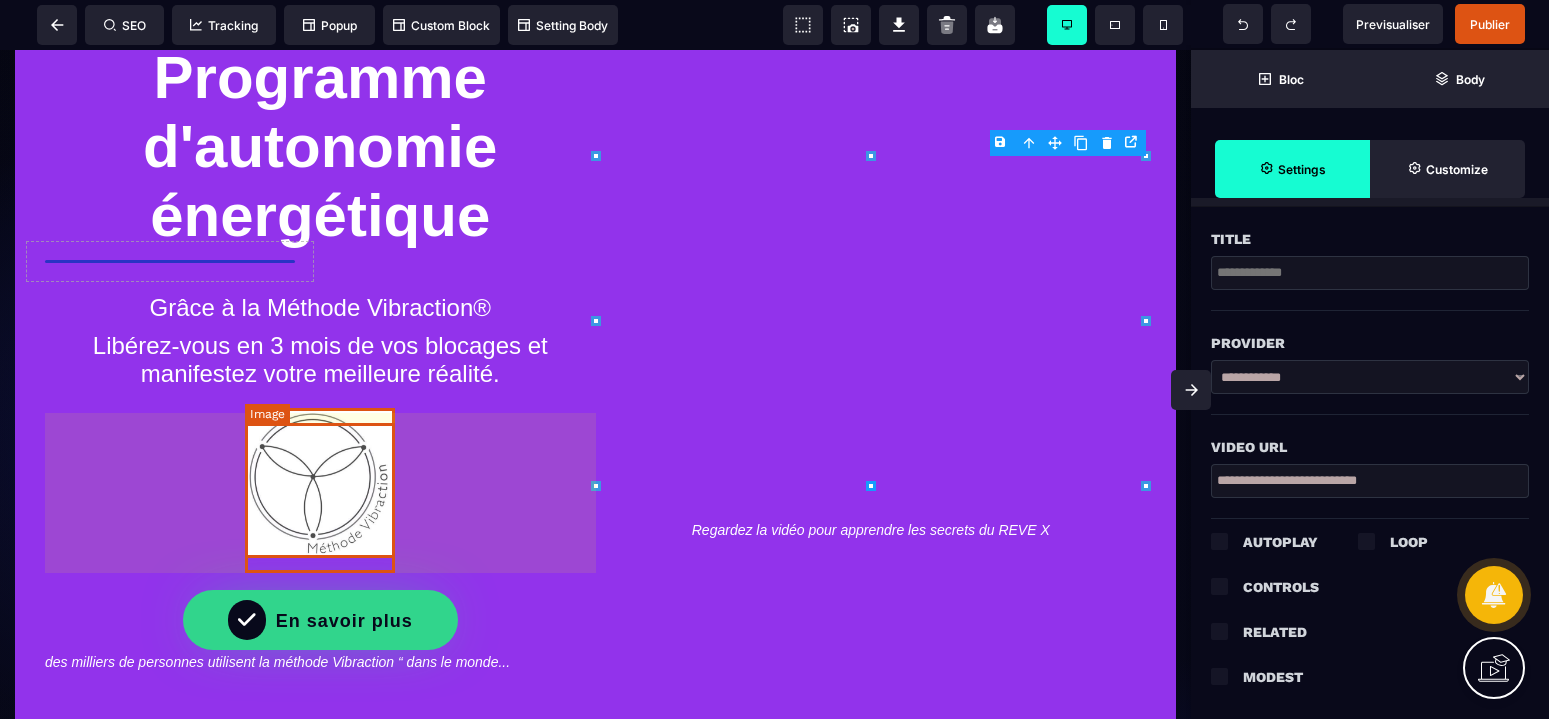 select 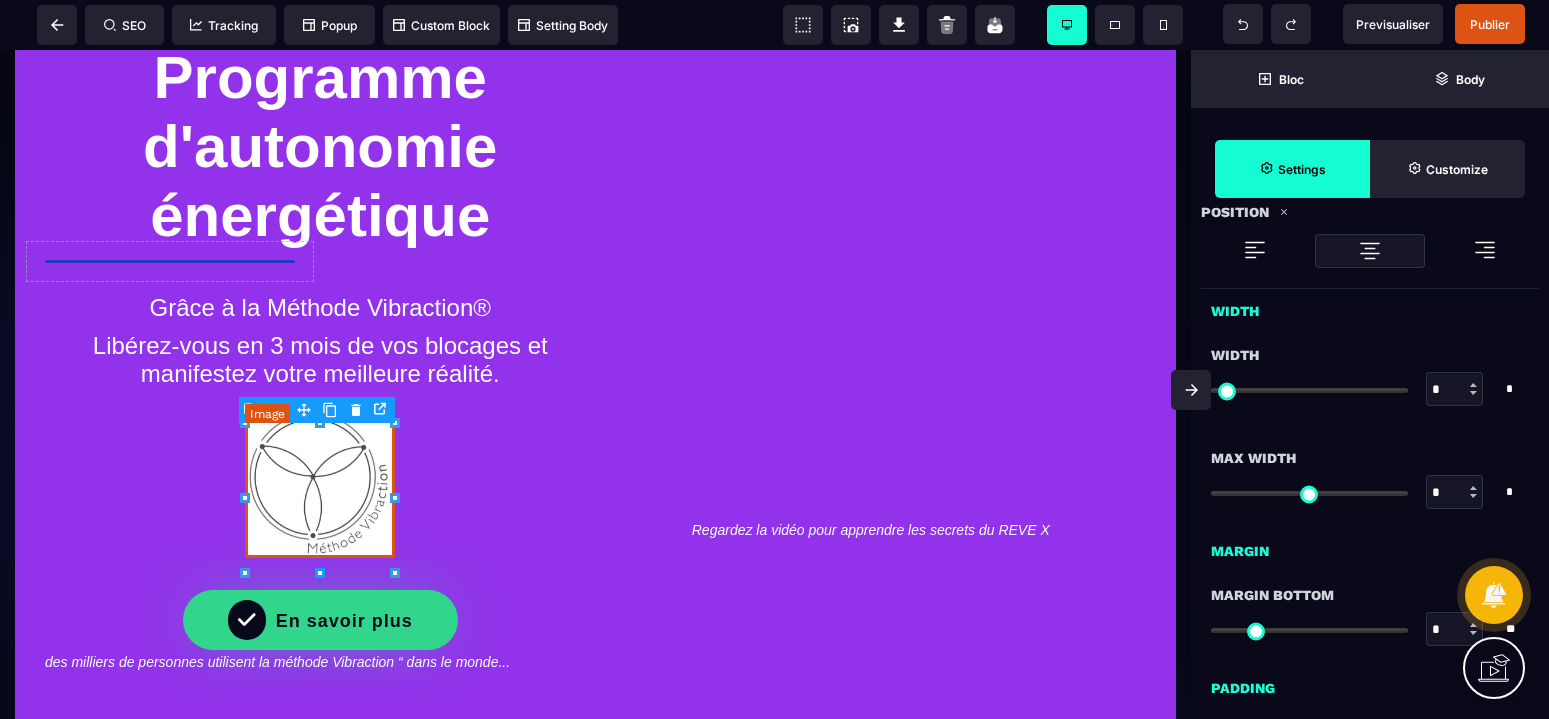 type on "***" 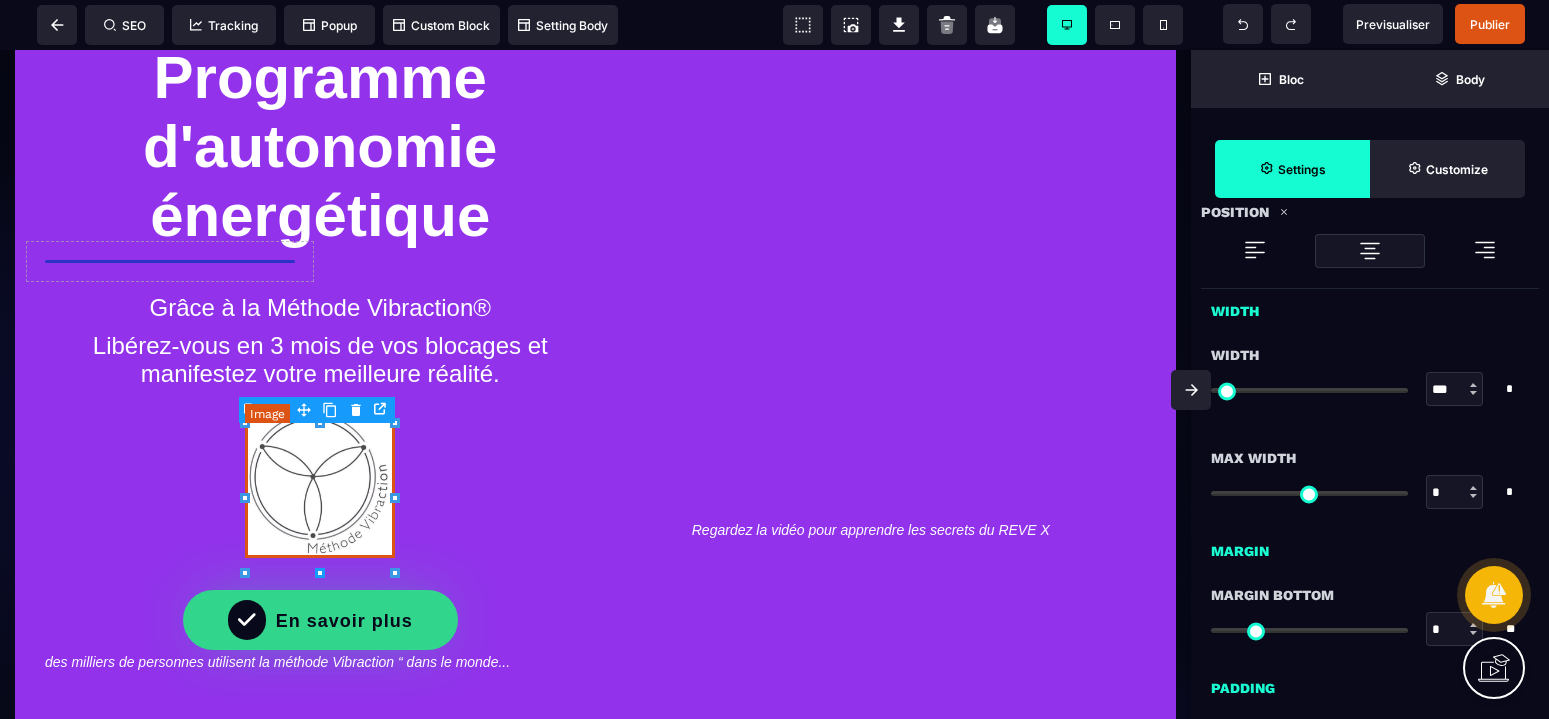 type on "***" 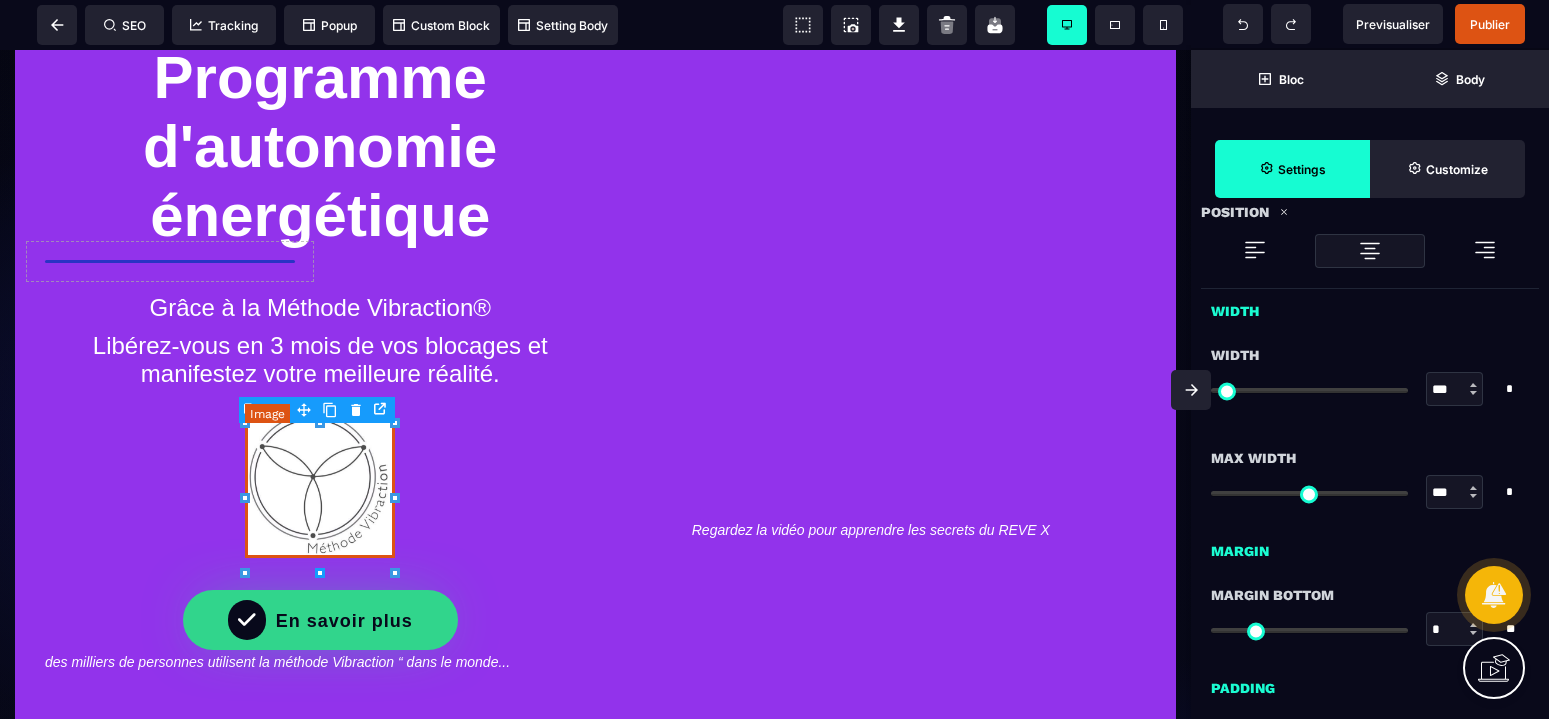 type on "*" 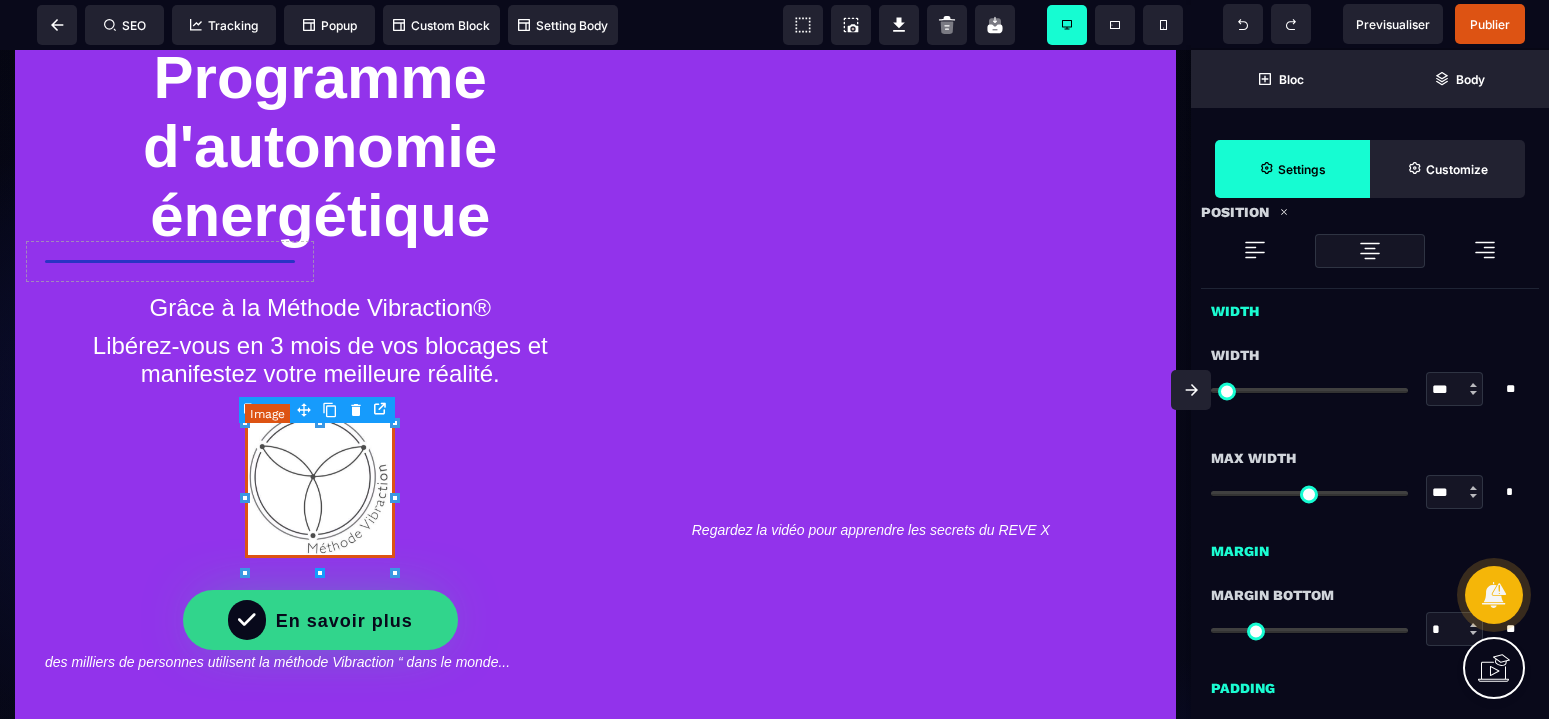 scroll, scrollTop: 0, scrollLeft: 0, axis: both 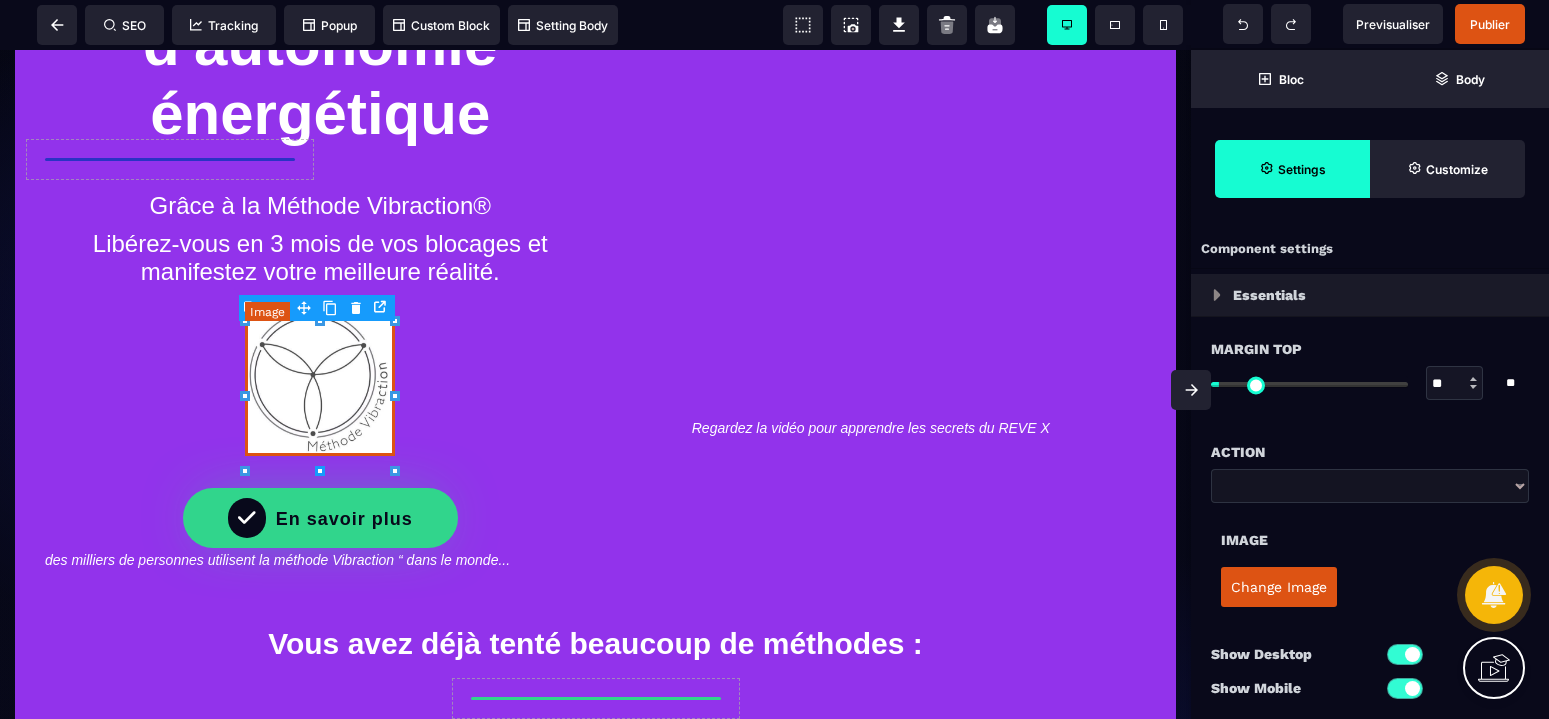 click at bounding box center (320, 381) 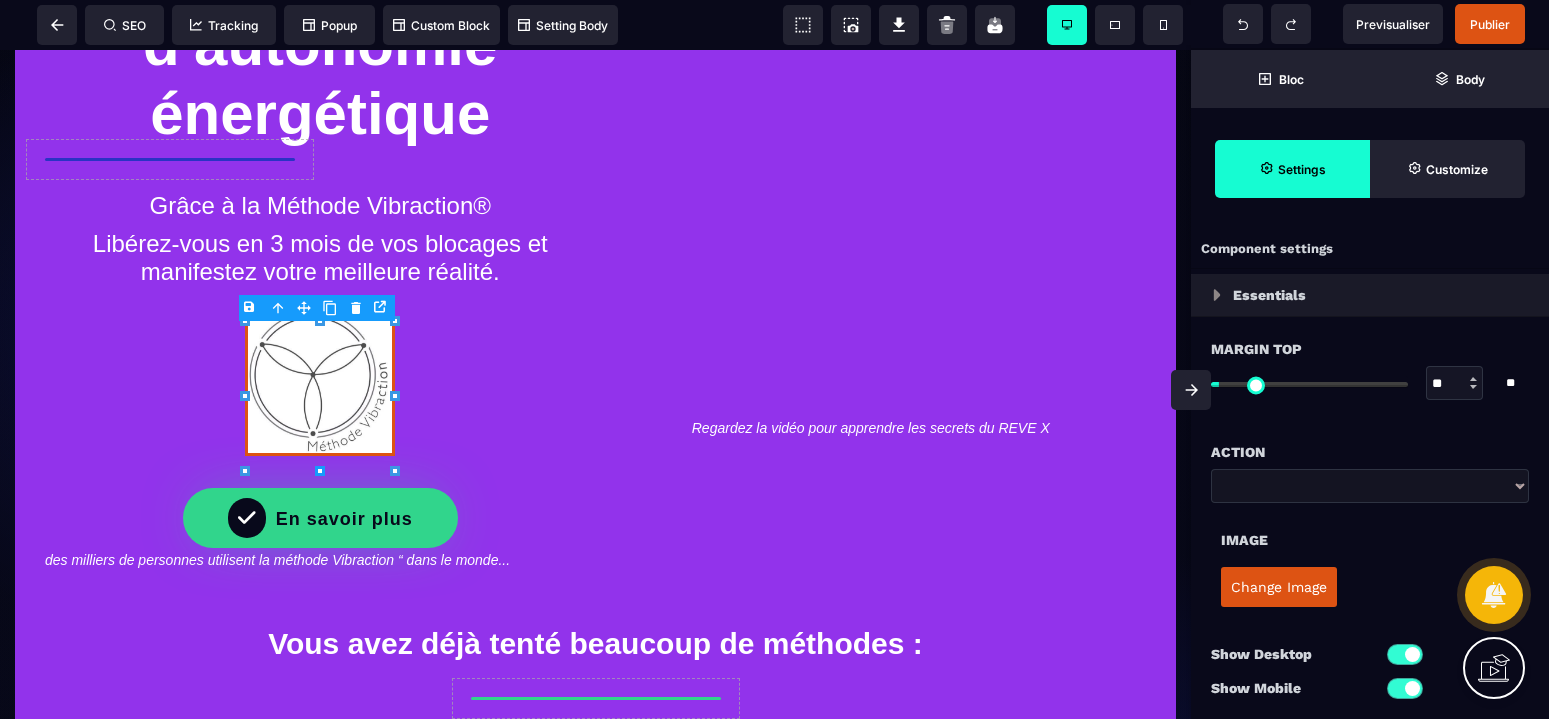 select on "*" 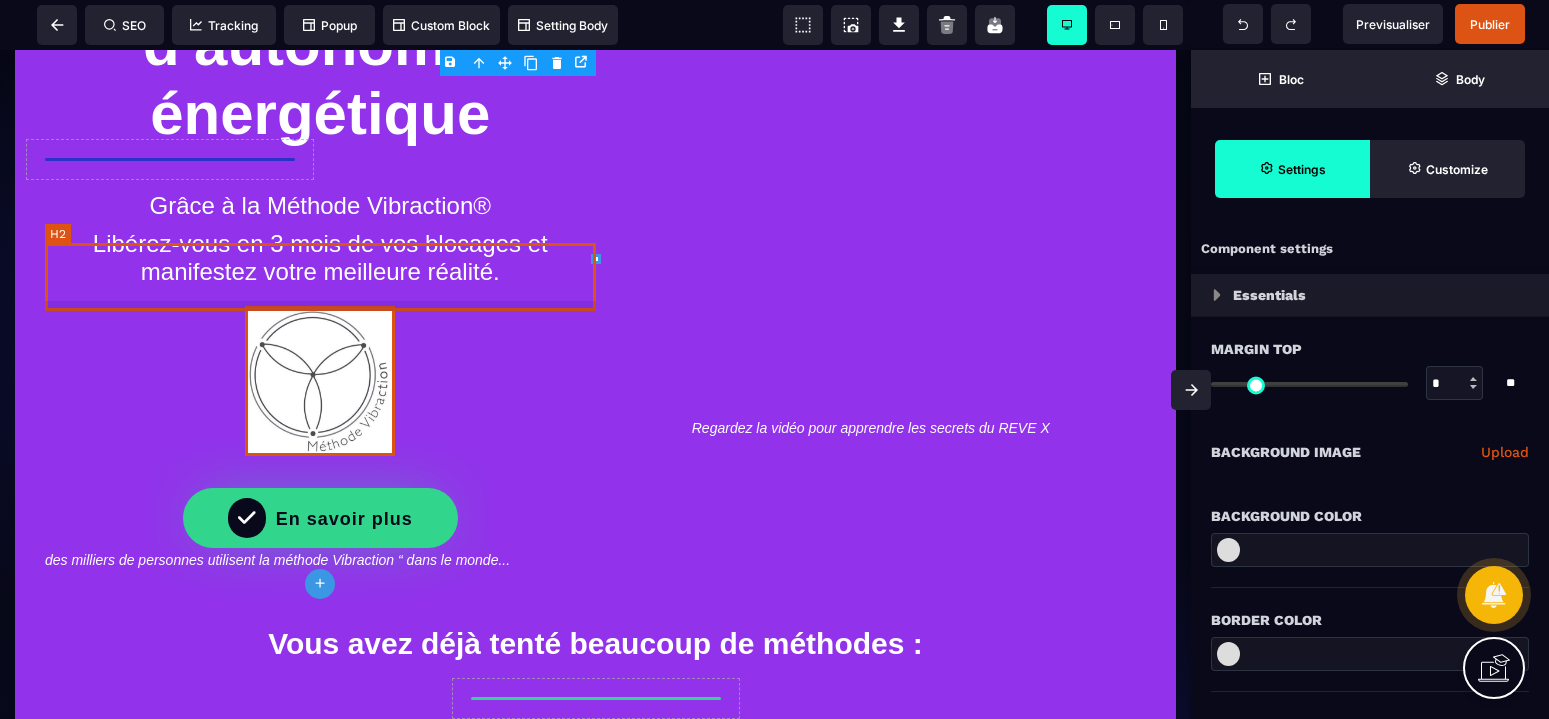 type on "*" 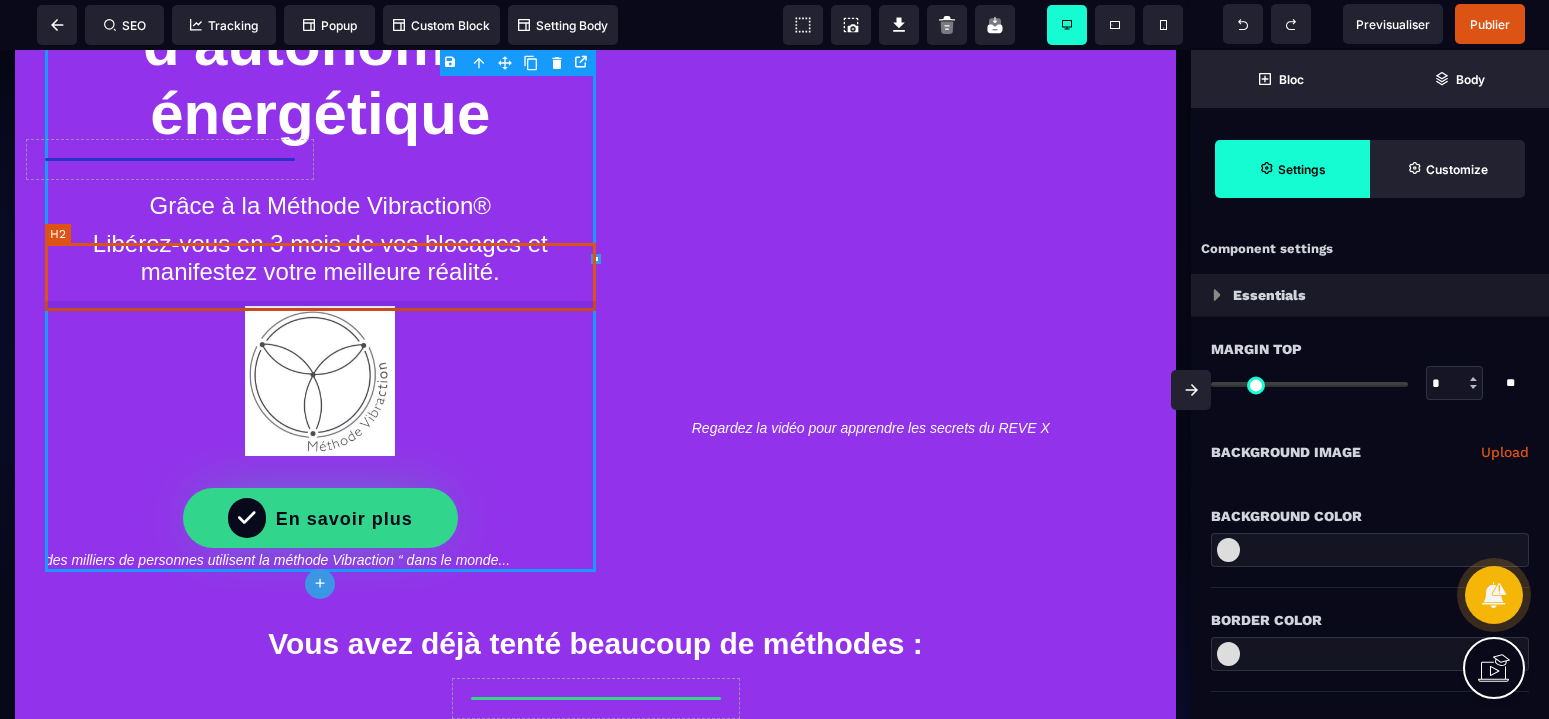type on "*" 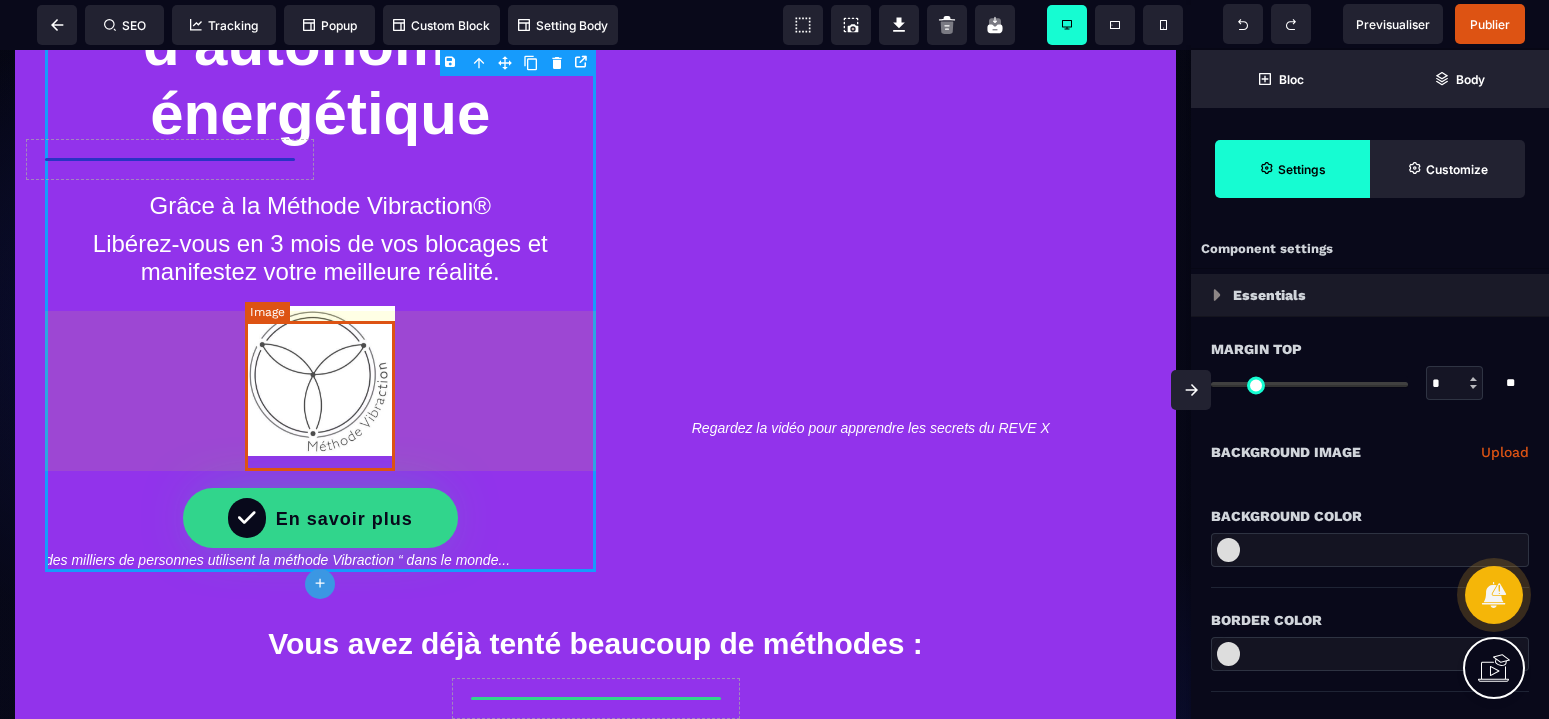 click at bounding box center (320, 381) 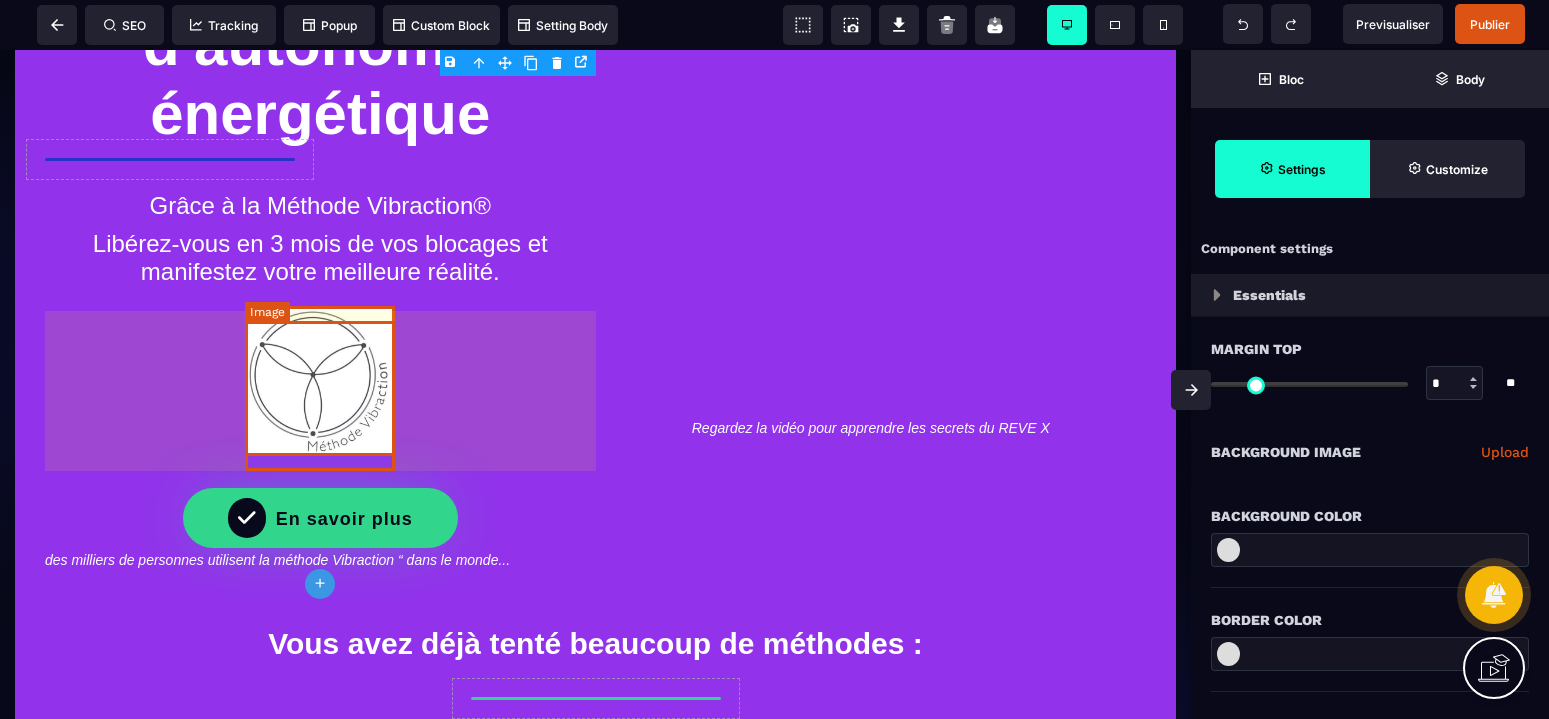 select 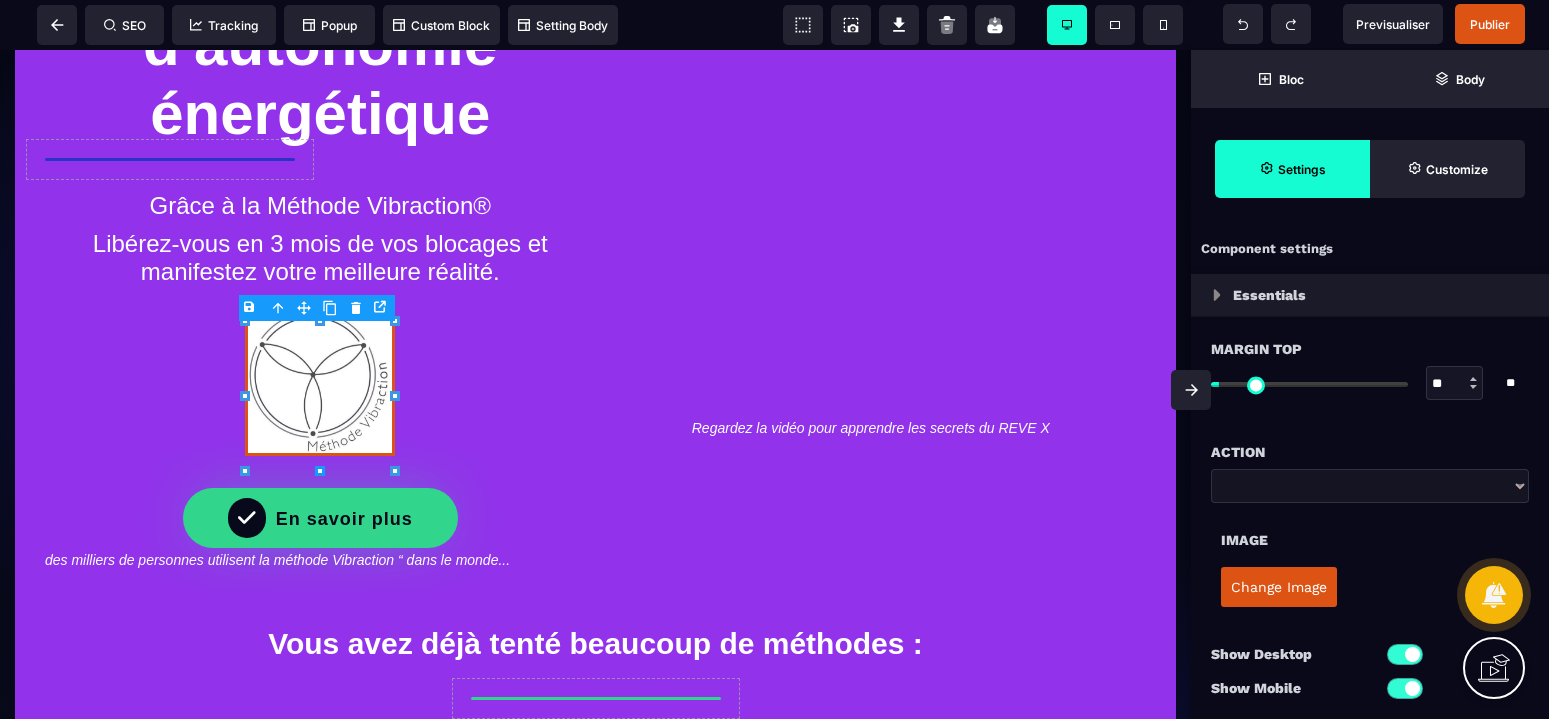 click on "Change Image" at bounding box center [1279, 587] 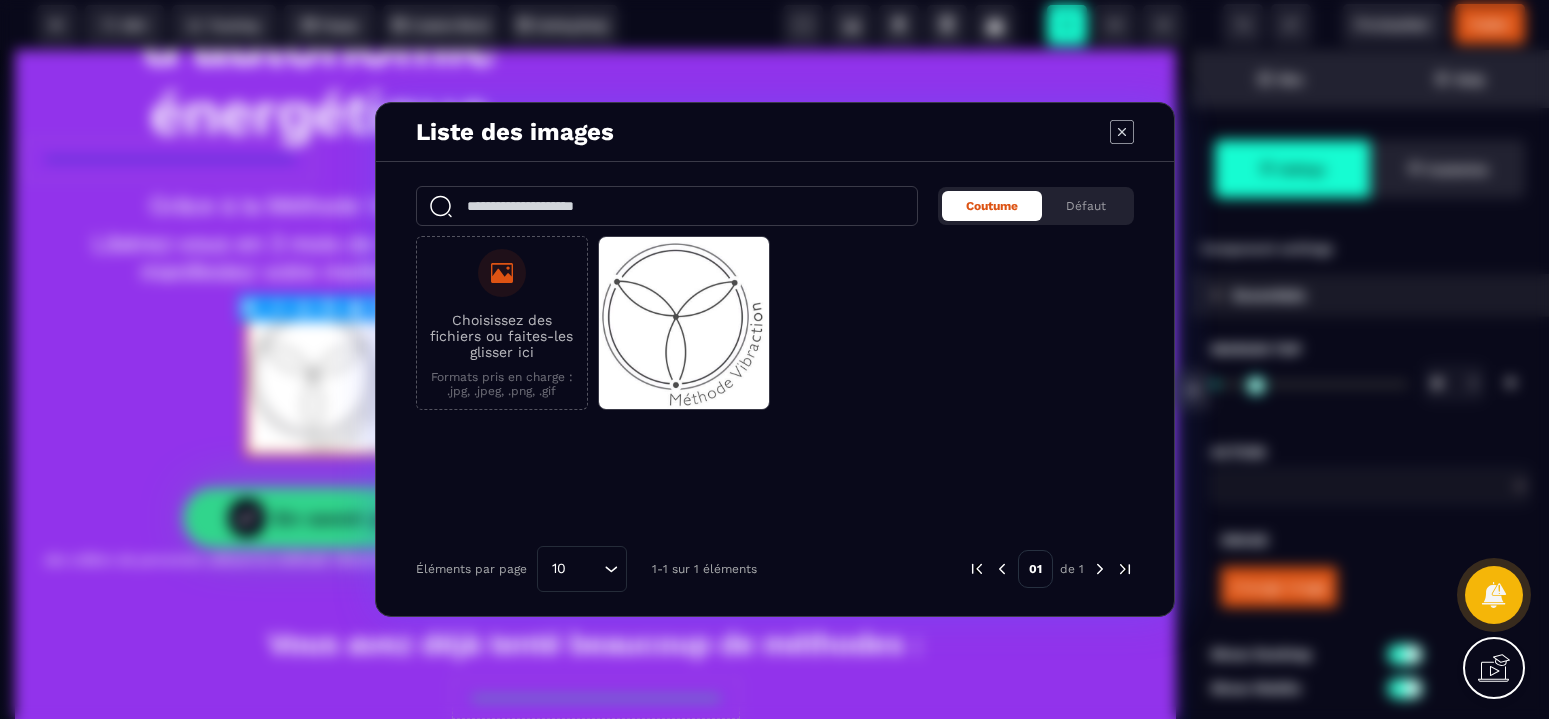 click on "Choisissez des fichiers ou faites-les glisser ici" at bounding box center [502, 336] 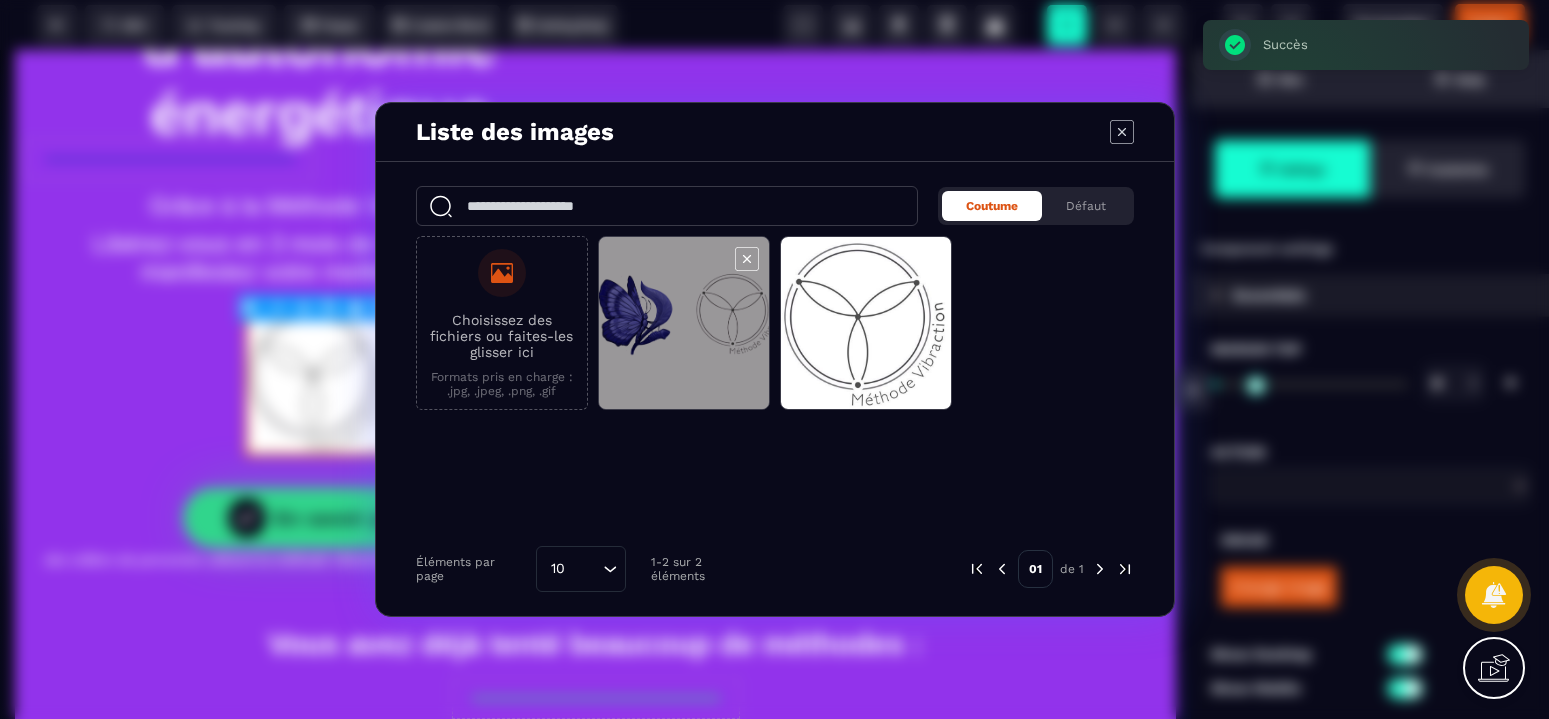 click at bounding box center (684, 324) 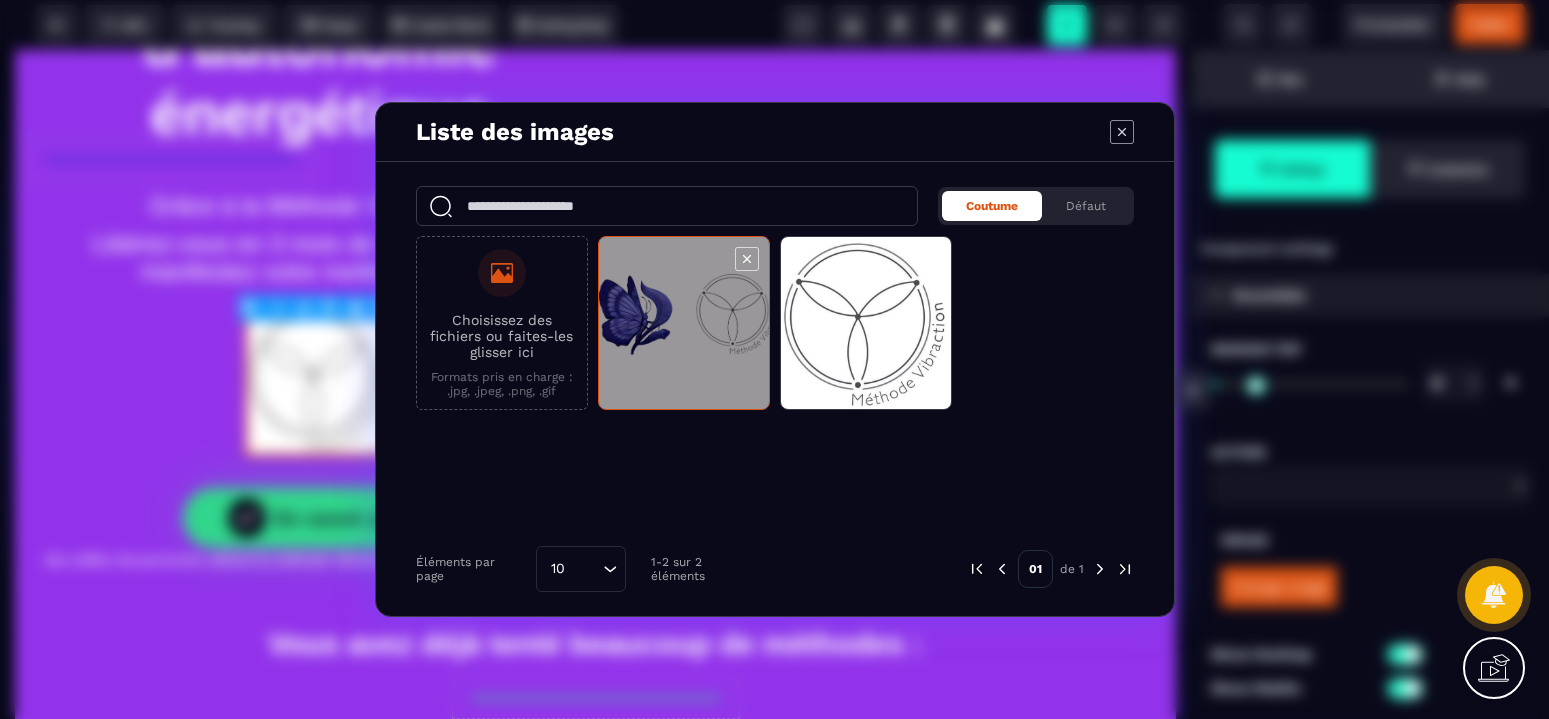 click at bounding box center (684, 324) 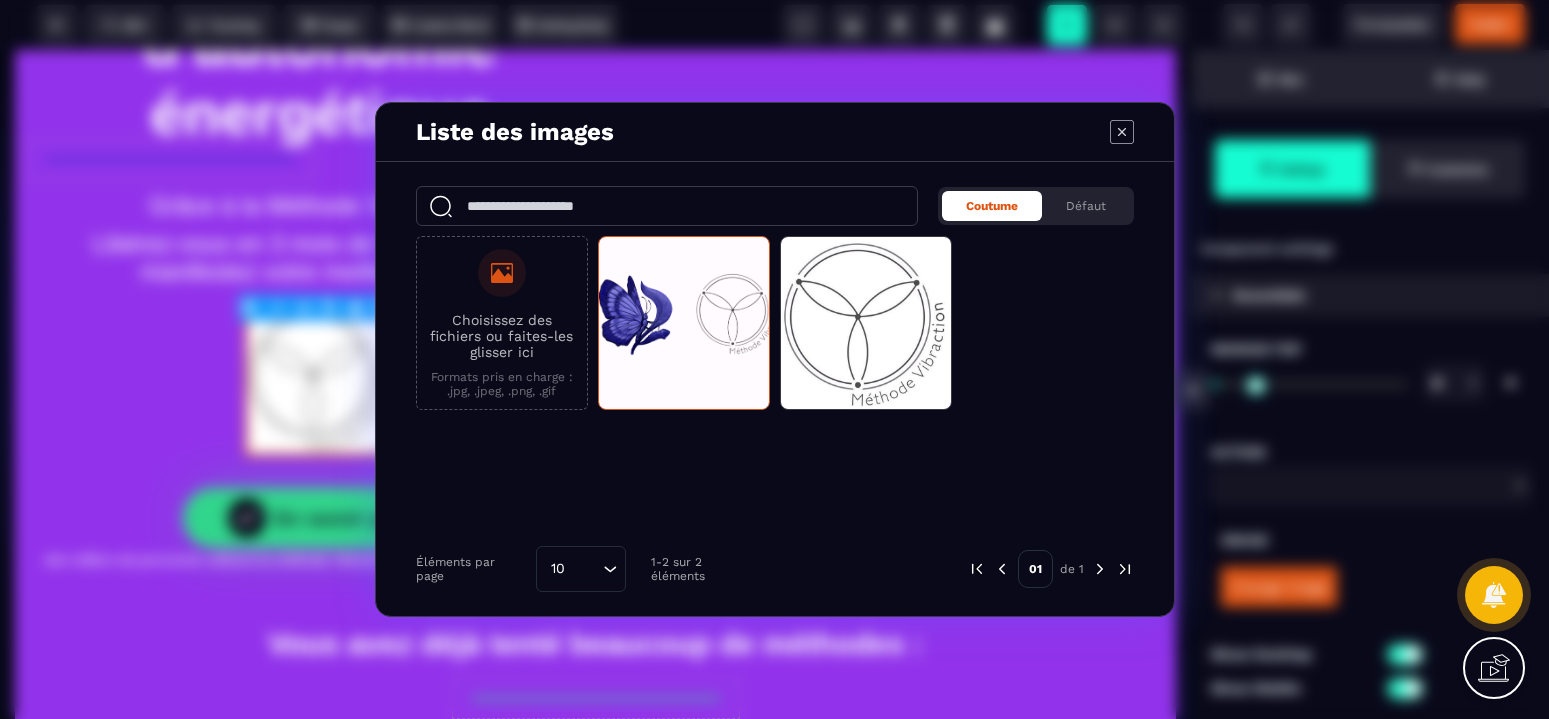 click 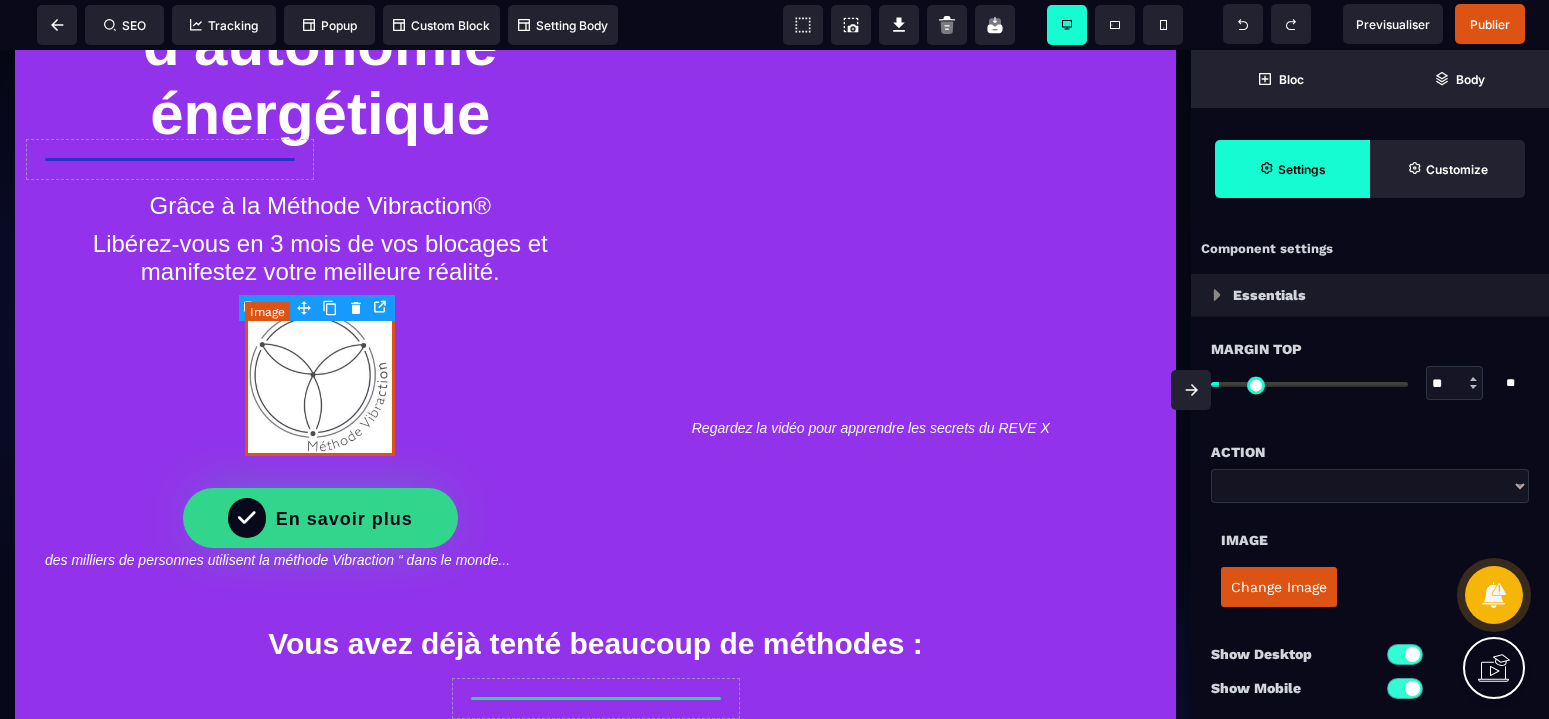 click at bounding box center (320, 381) 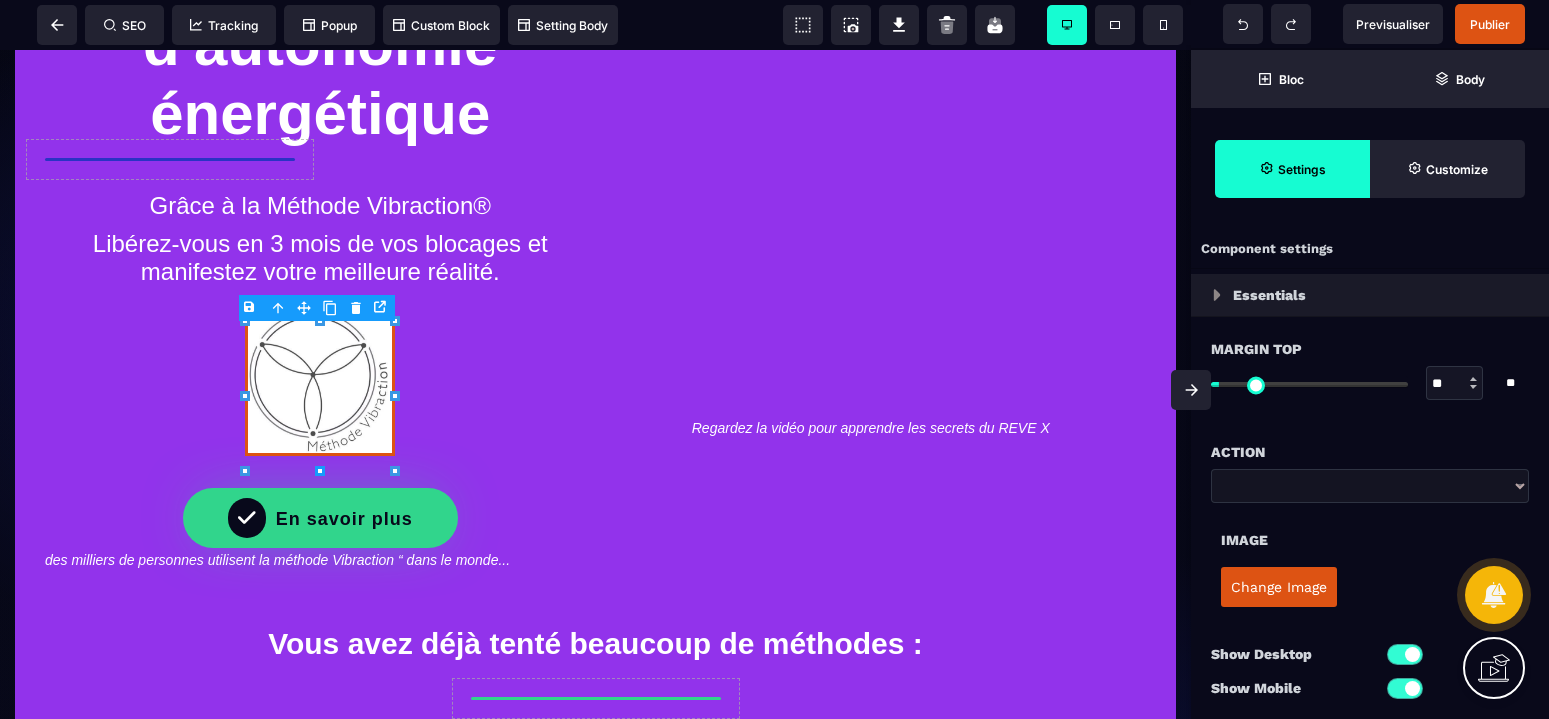 select on "**" 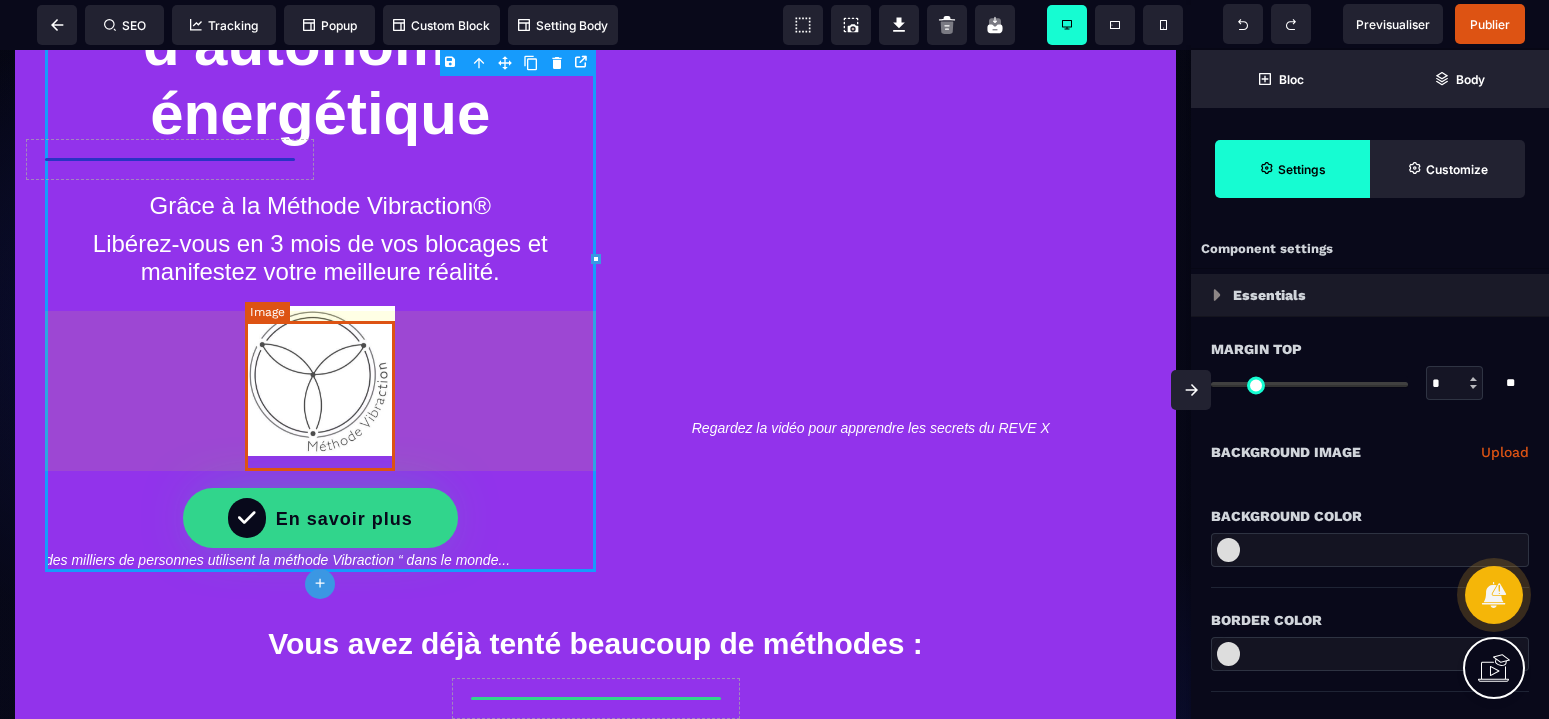 click at bounding box center (320, 381) 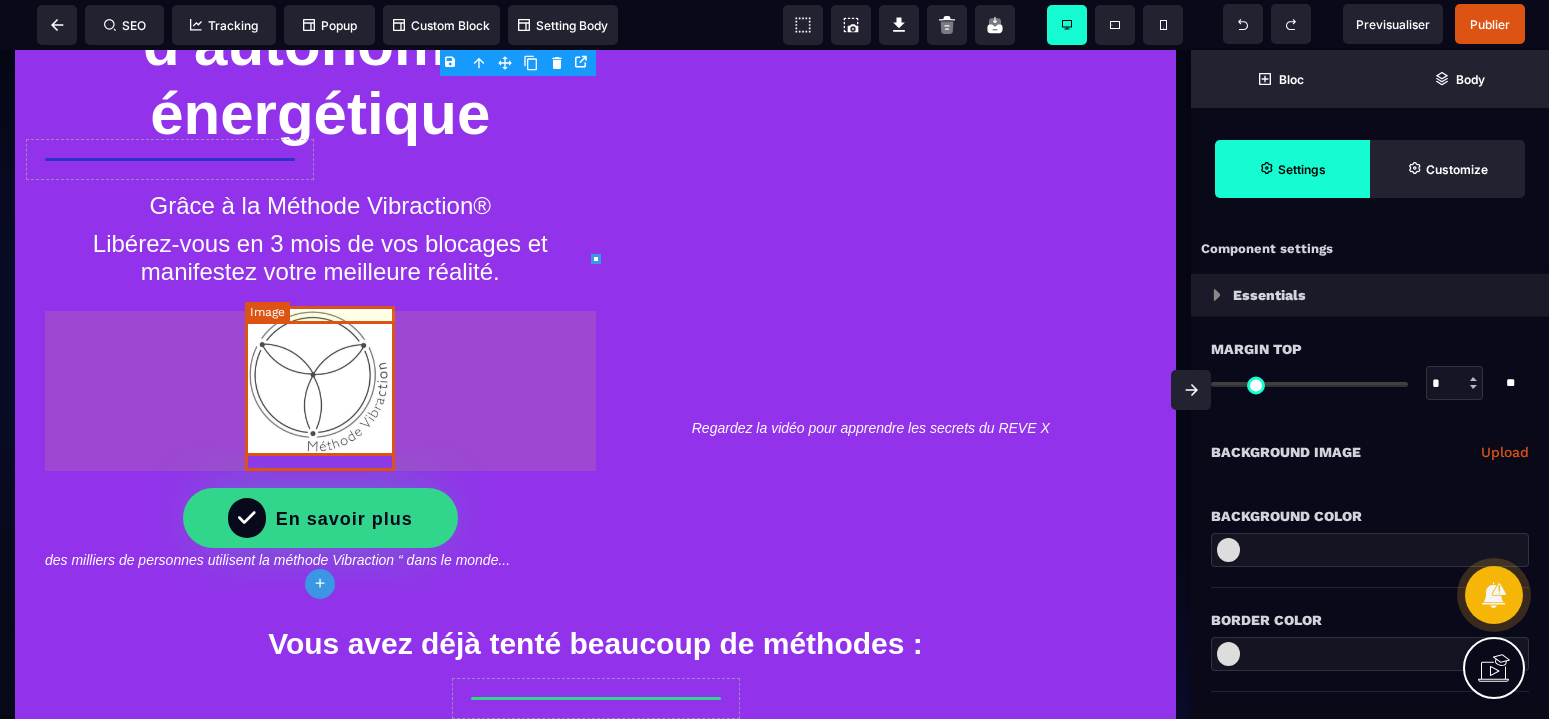 select 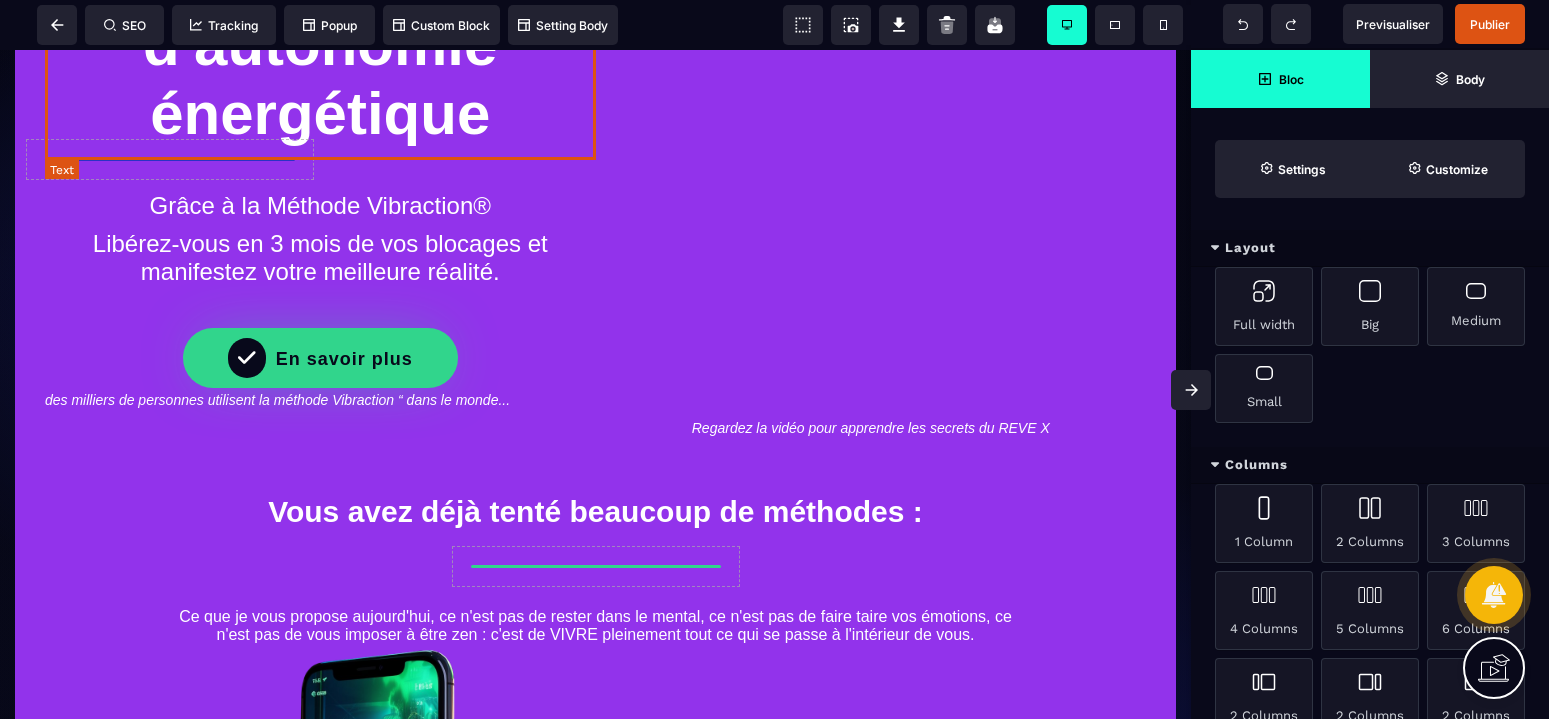 click on "Programme d'autonomie énergétique  Grâce à la Méthode Vibraction® Libérez-vous en 3 mois de vos blocages et manifestez votre meilleure réalité. En savoir plus des milliers de personnes utilisent la méthode Vibraction “ dans le monde... Regardez la vidéo pour apprendre les secrets du REVE X Vous avez déjà tenté beaucoup de méthodes : Ce que je vous propose aujourd'hui, ce n'est pas de rester dans le mental, ce n'est pas de faire taire vos émotions, ce n'est pas de vous imposer à être zen : c'est de VIVRE pleinement tout ce qui se passe à l'intérieur de vous.  Insert your header text here Lorem ipsum dolor sit amet, consectetur adipiscing elit, sed do eiusmod tempor incididunt ut labore et dolore magna aliqua. Ut enim ad minim veniam, quis nostrud exercitation ullamco laboris nisi ut aliquip ex ea commodo consequat. En savoir plus Insert your header text here Insert your header text here" at bounding box center [595, 595] 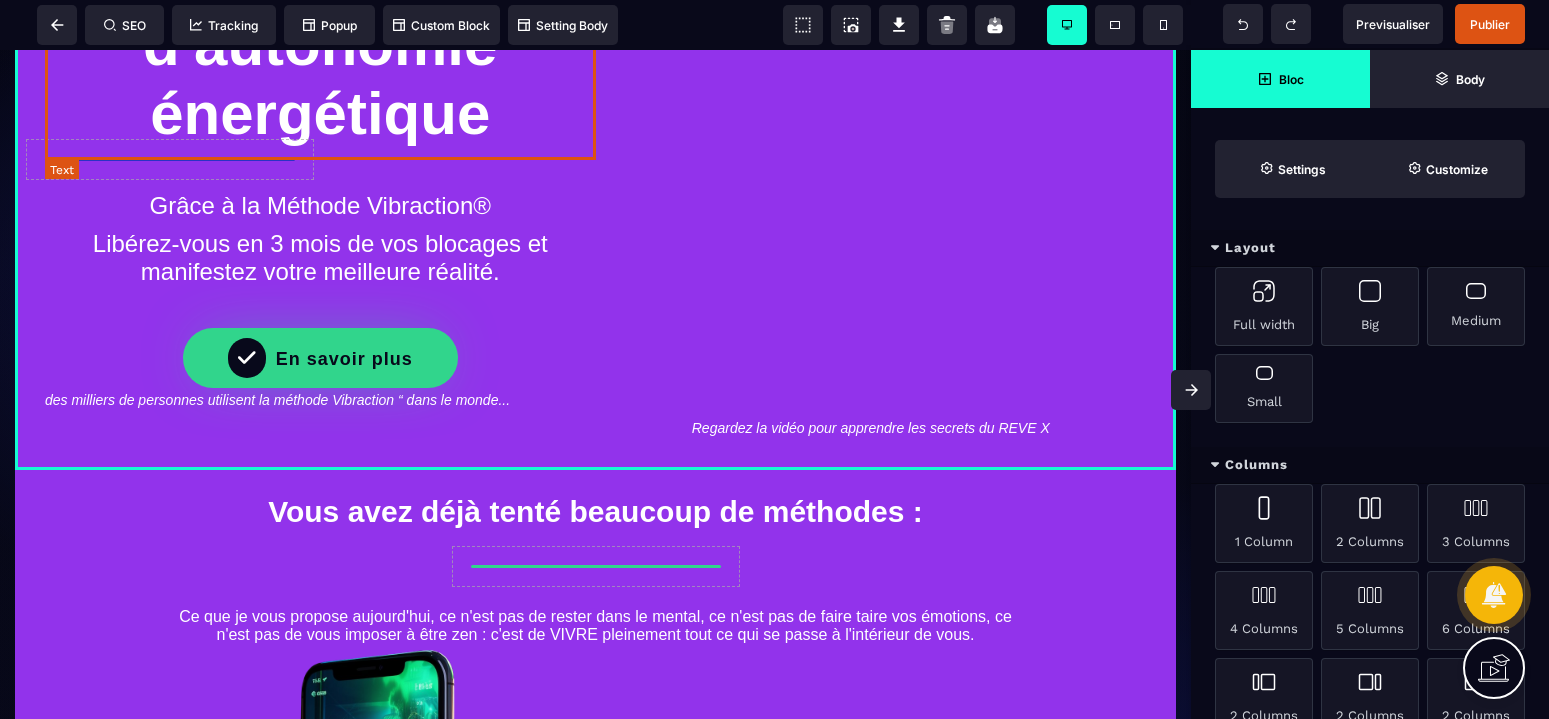 select on "*" 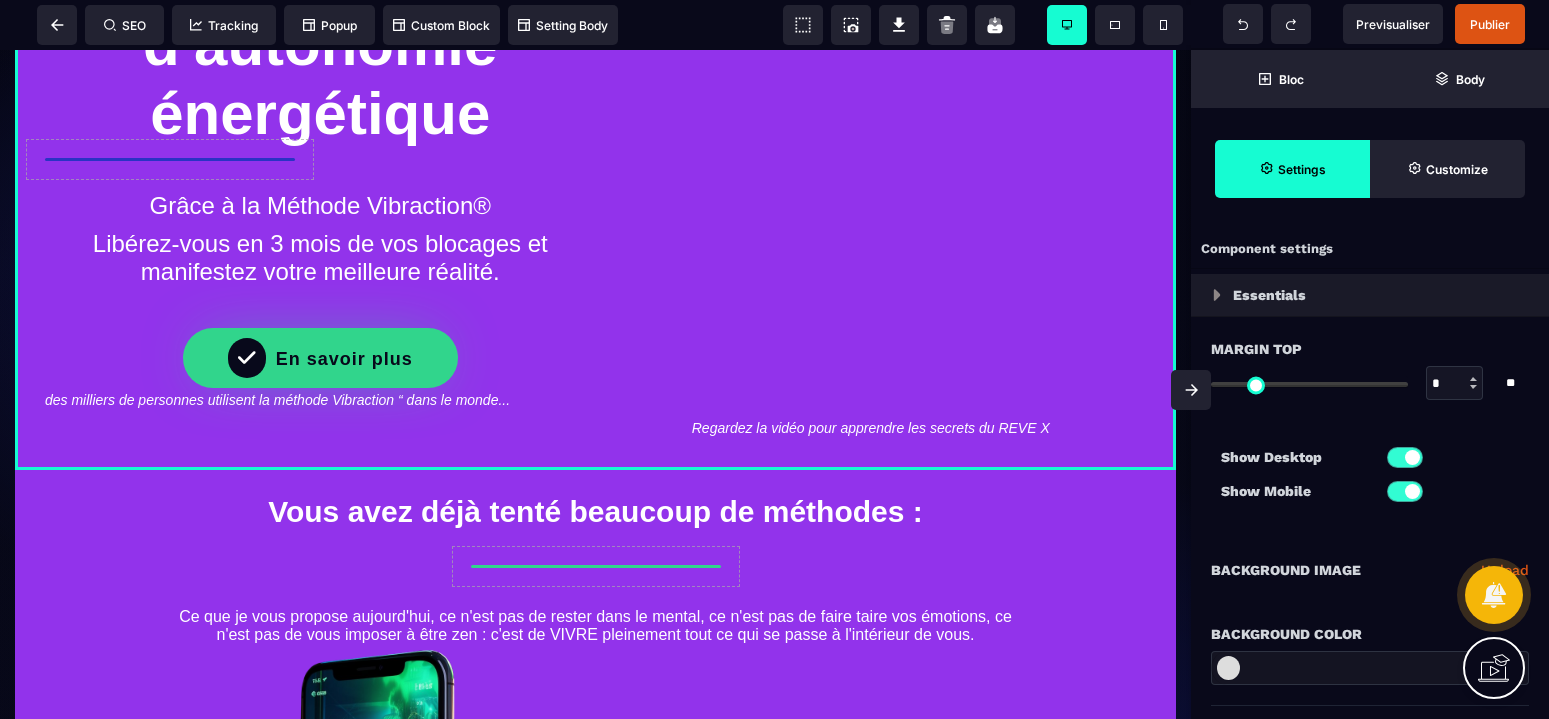 type on "*" 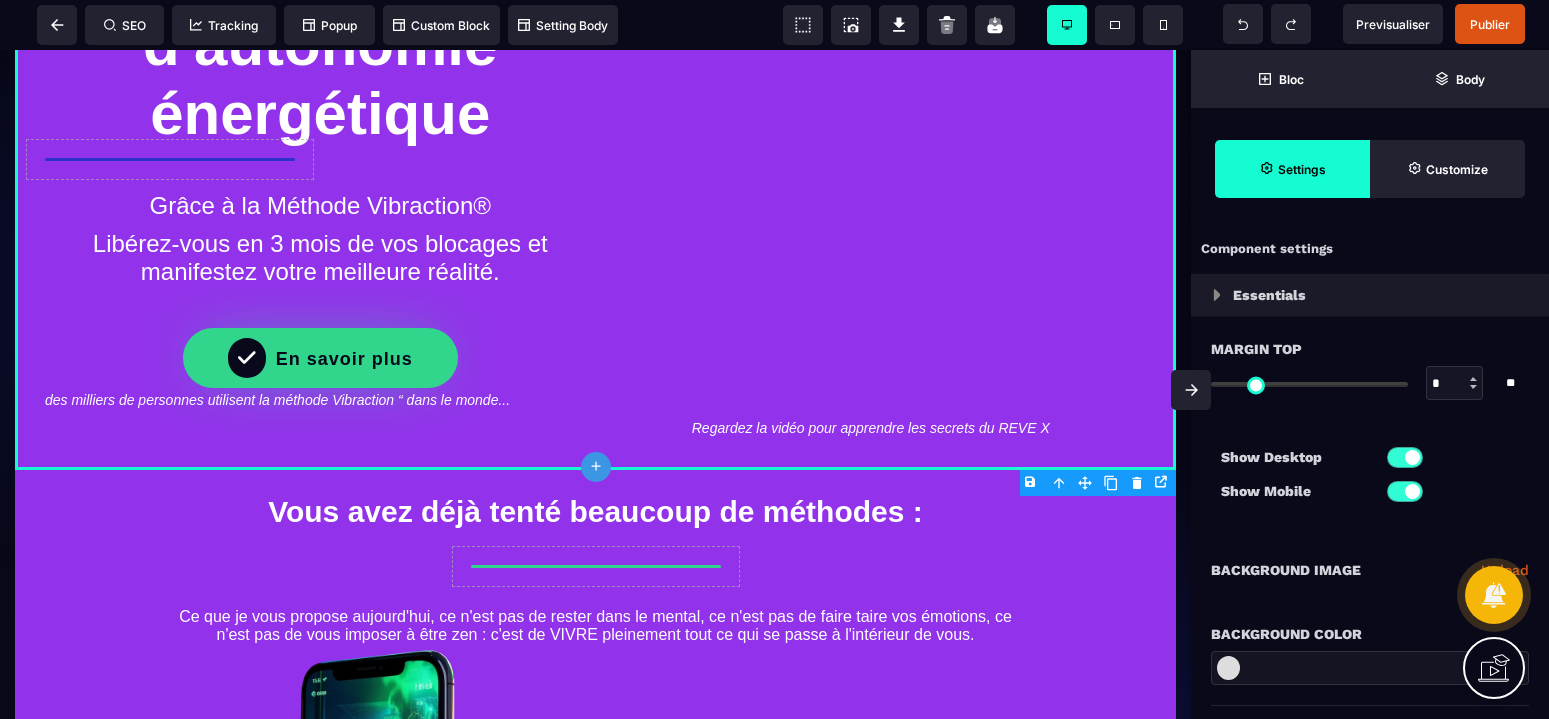 click on "SEO
Tracking
Popup
Custom Block
Setting Body" at bounding box center (315, 25) 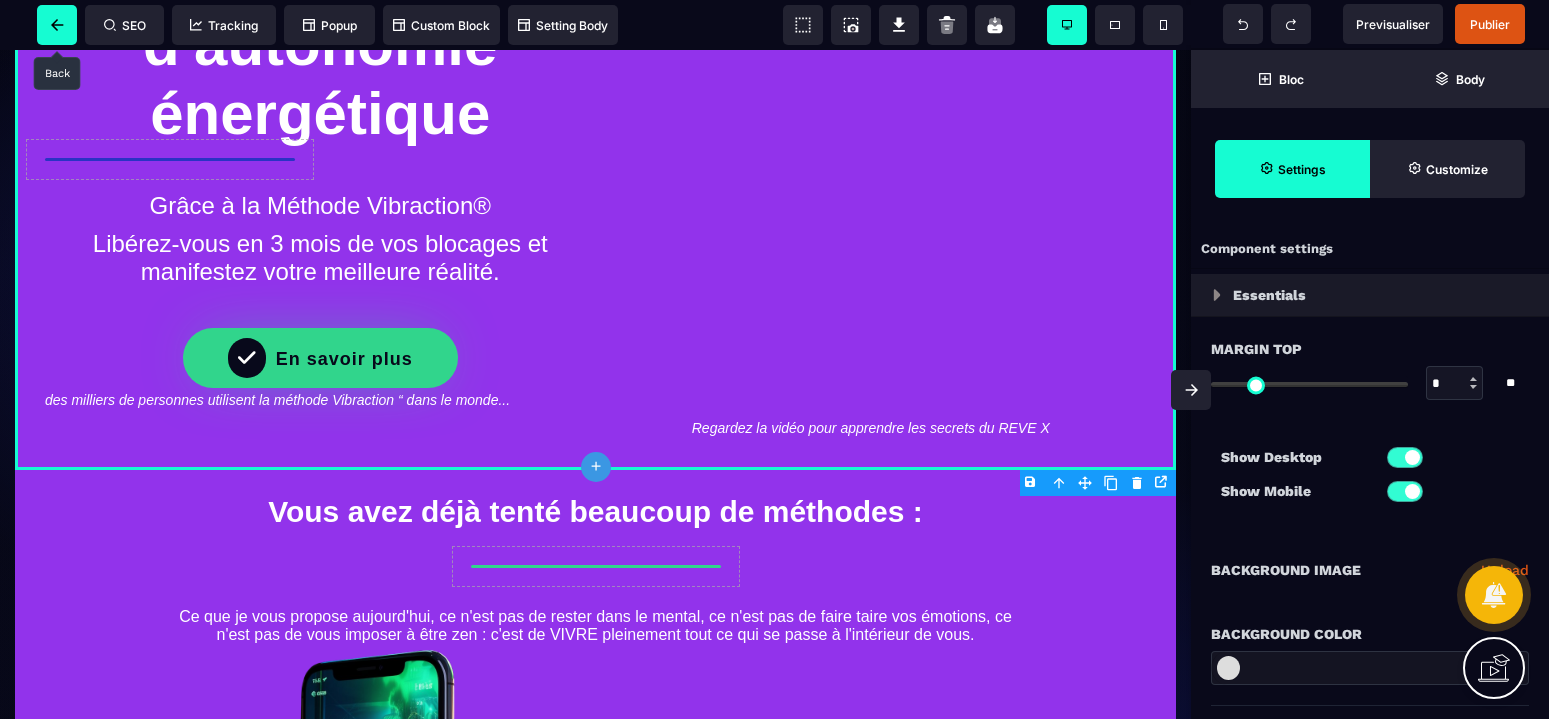 click 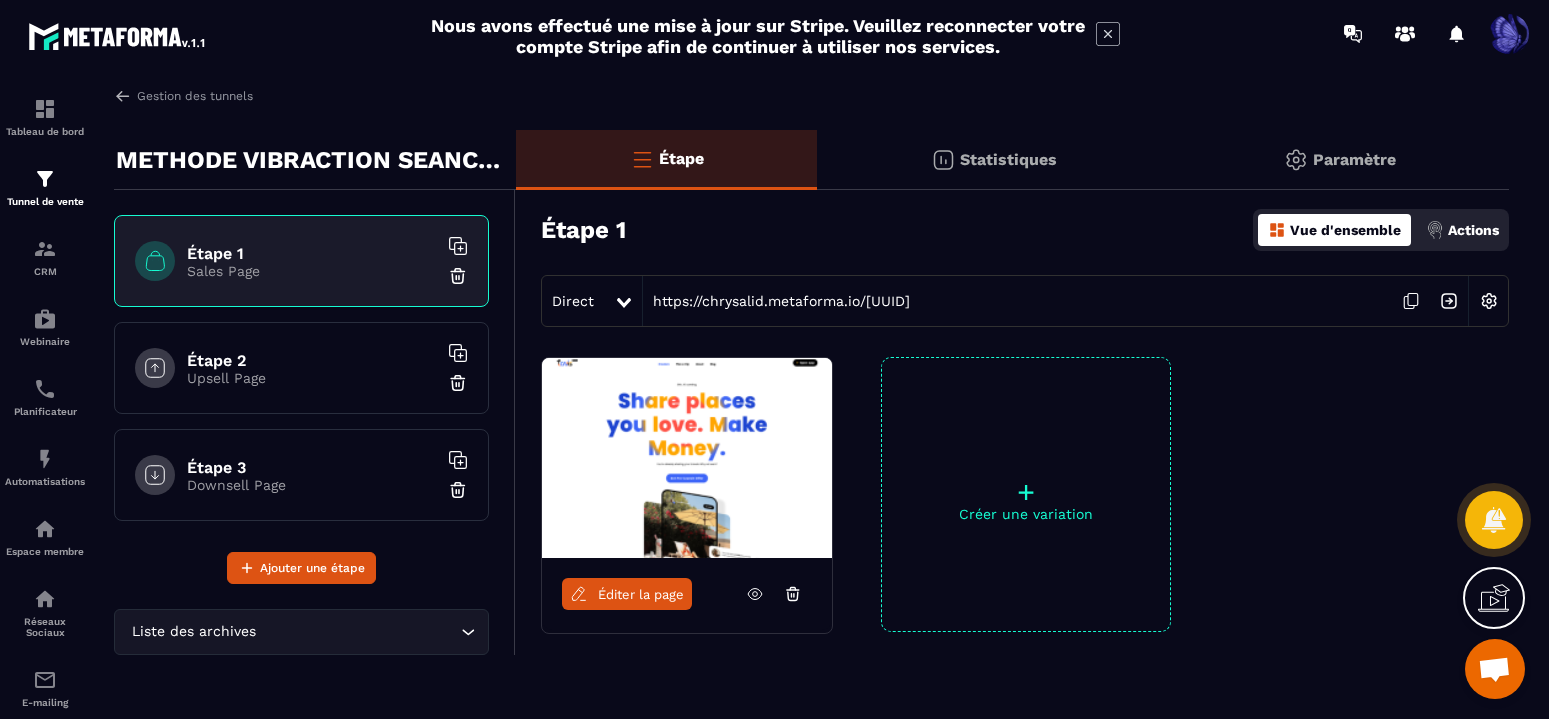 click at bounding box center [687, 458] 